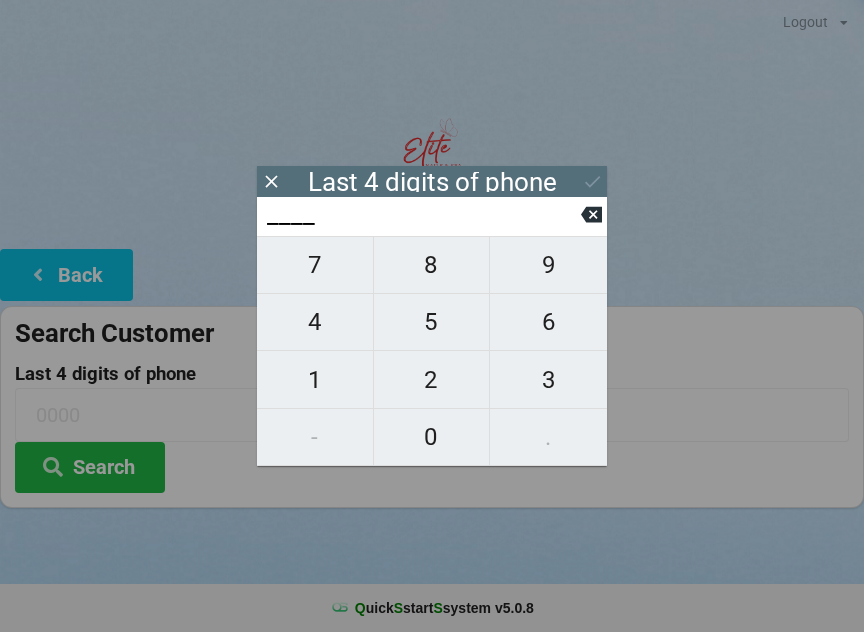 scroll, scrollTop: 17, scrollLeft: 0, axis: vertical 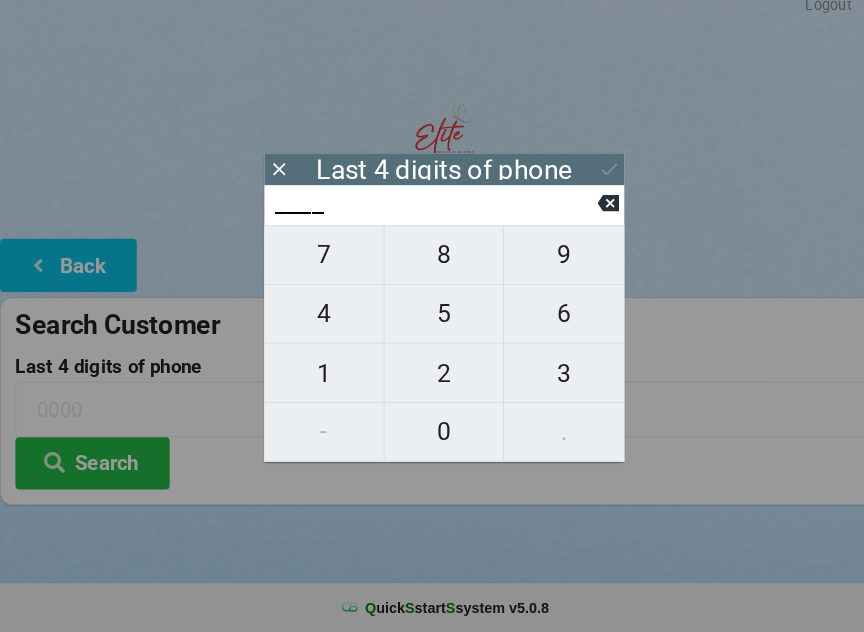 click on "6" at bounding box center (548, 322) 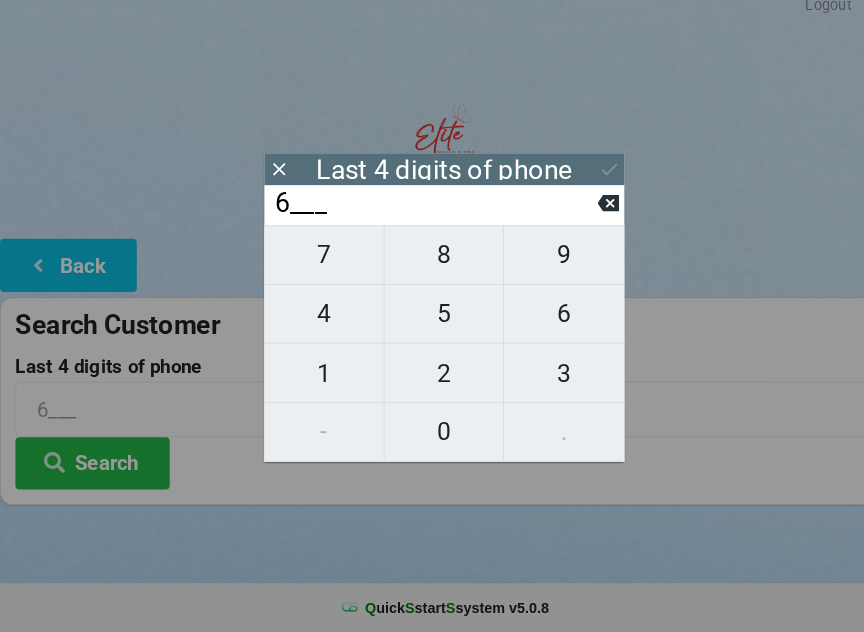 click on "8" at bounding box center (432, 265) 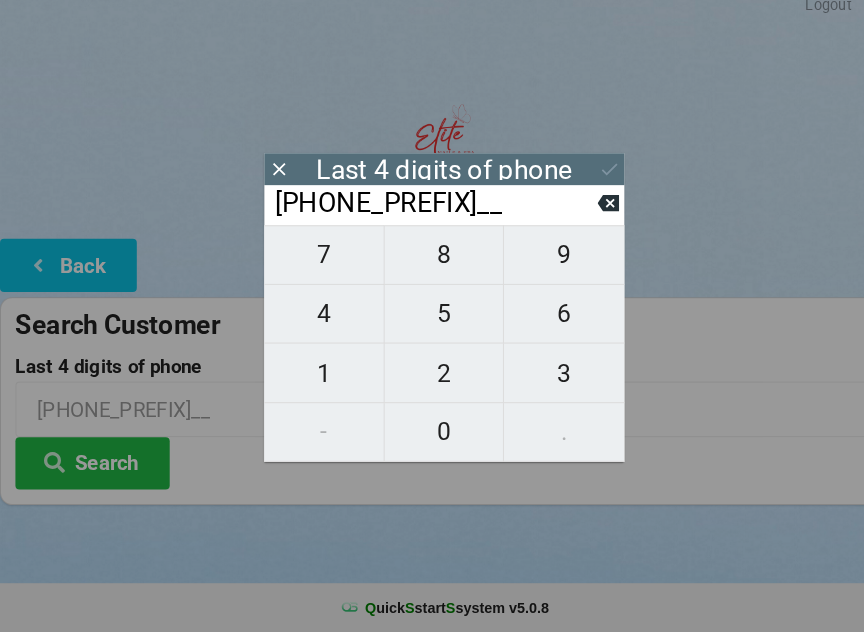 click on "7" at bounding box center (315, 265) 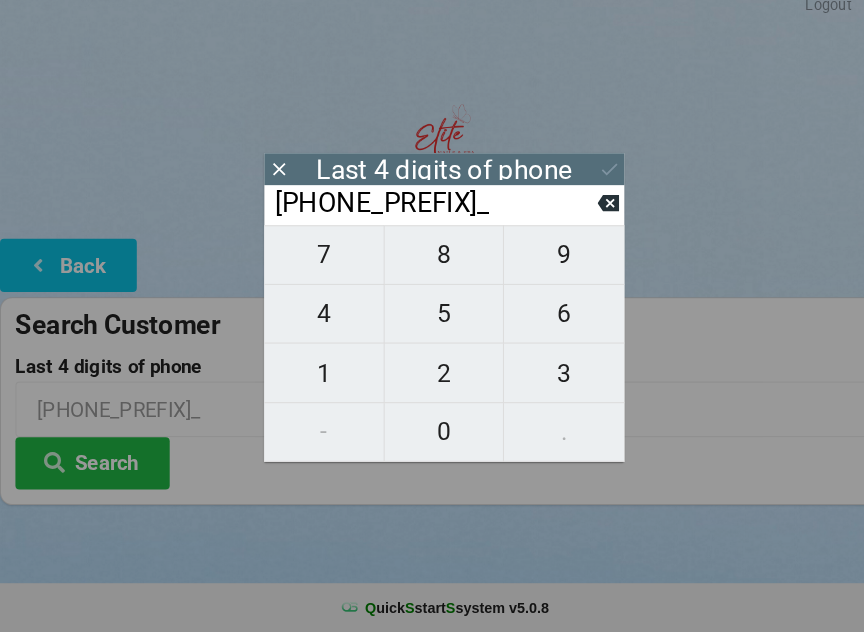 click on "1" at bounding box center (315, 380) 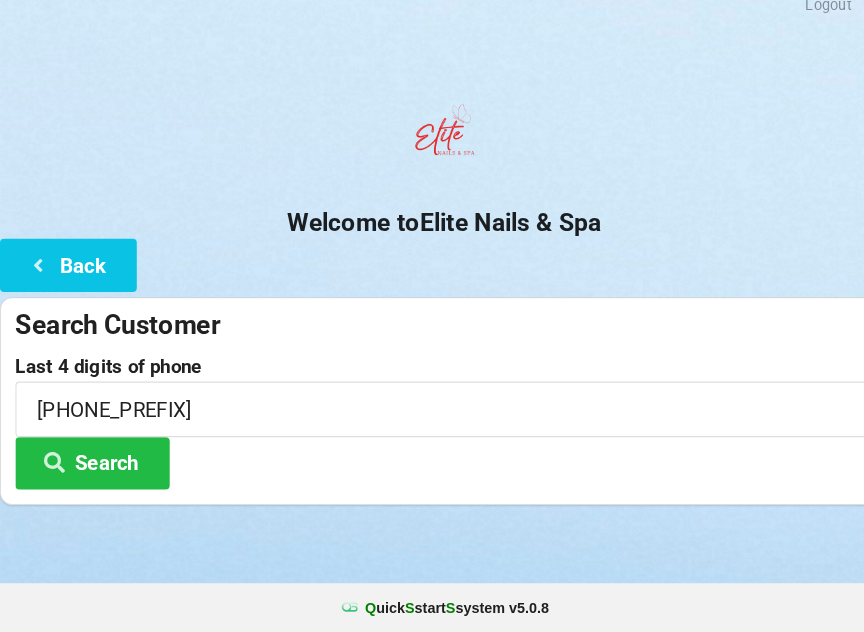 click at bounding box center [432, 533] 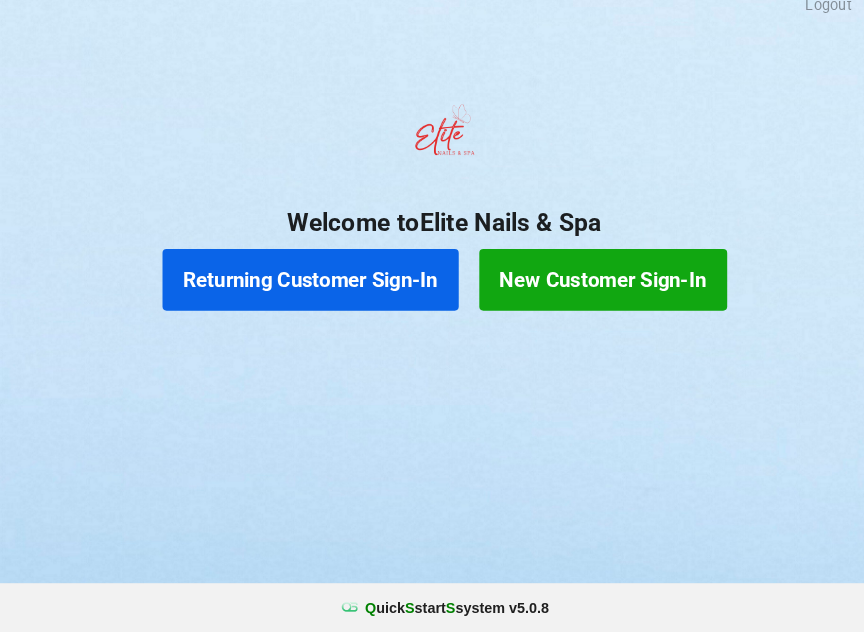 click on "New Customer Sign-In" at bounding box center (586, 289) 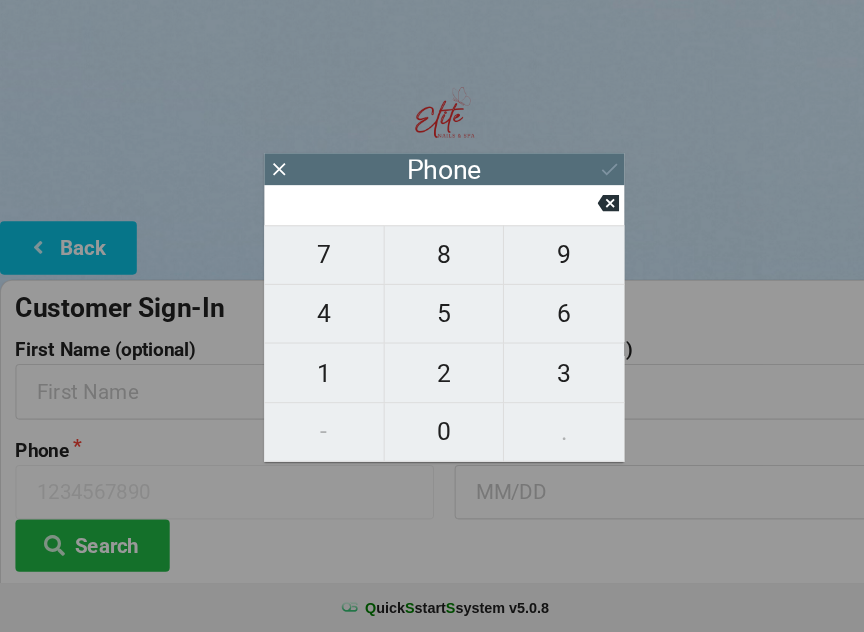 click 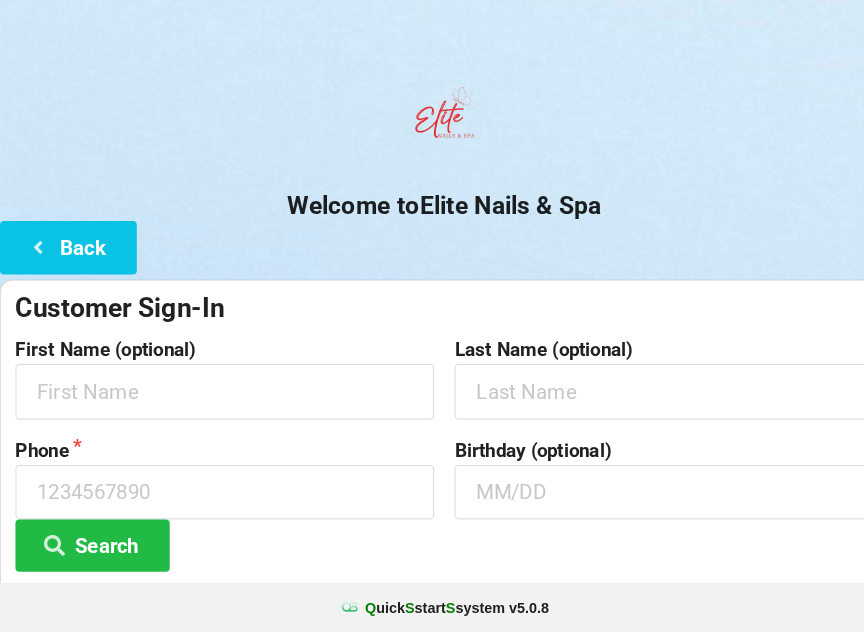 click on "Back" at bounding box center (66, 257) 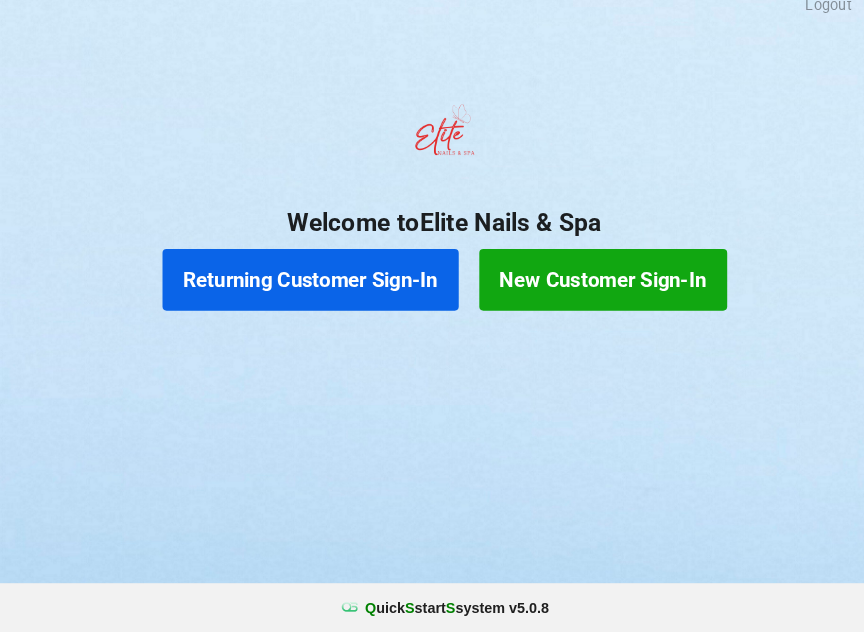 click on "Returning Customer Sign-In" at bounding box center [302, 289] 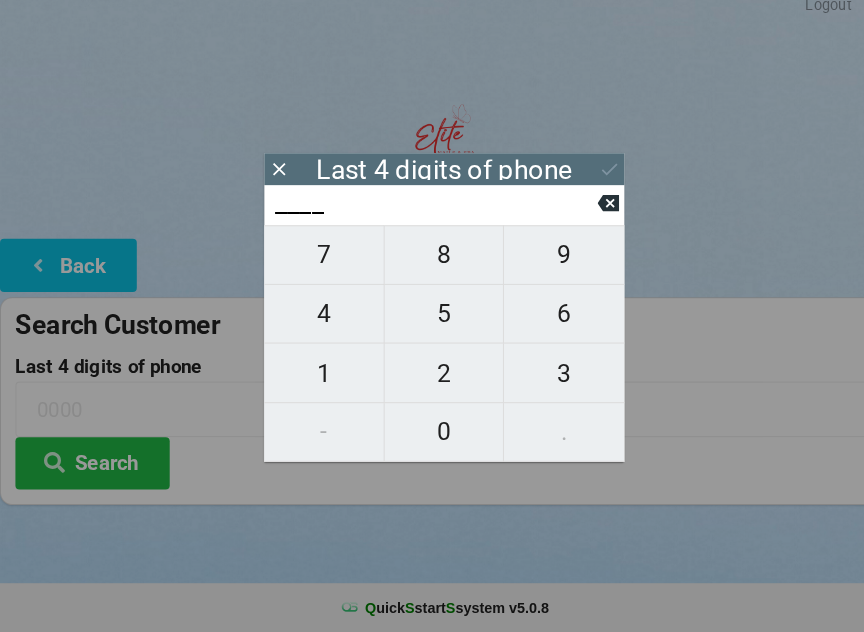 click on "6" at bounding box center [548, 322] 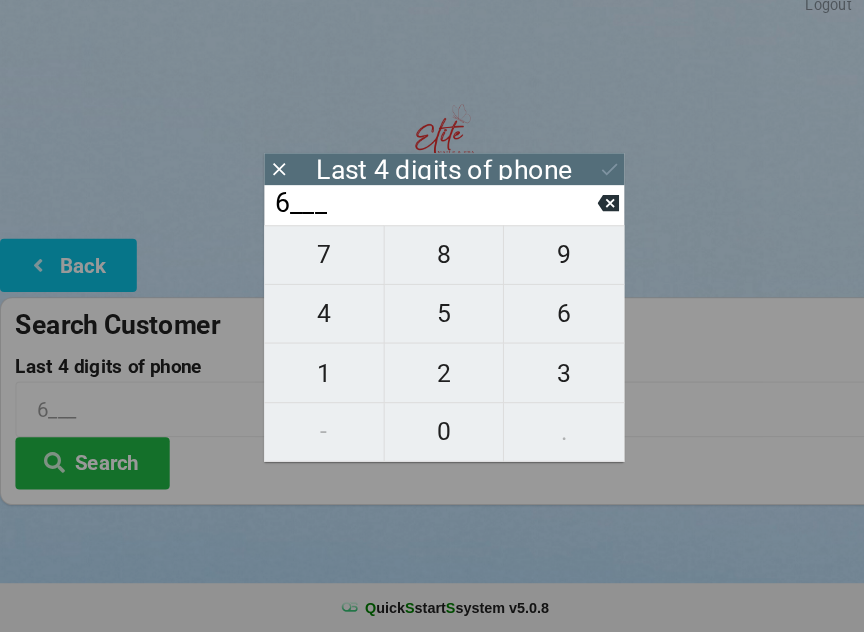 click on "8" at bounding box center [432, 265] 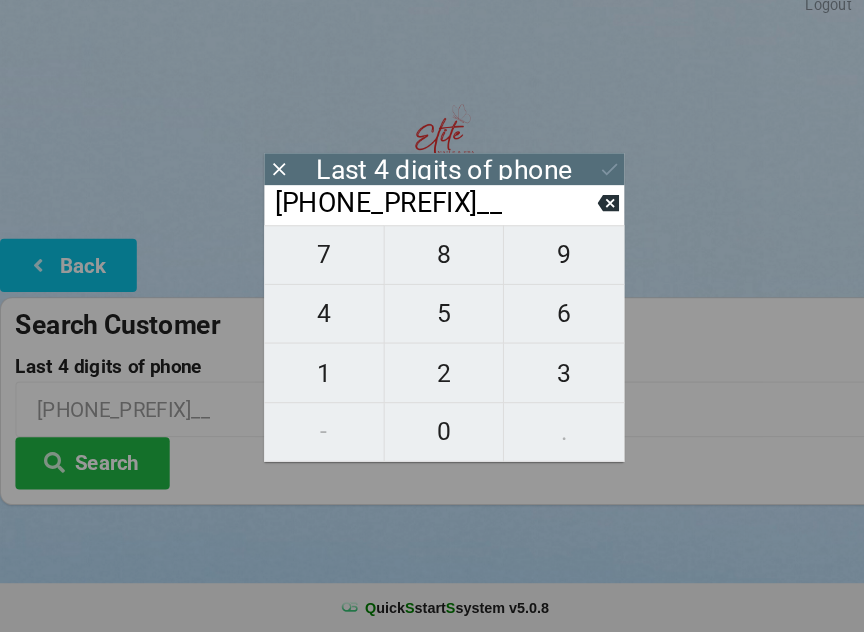click on "7" at bounding box center [315, 265] 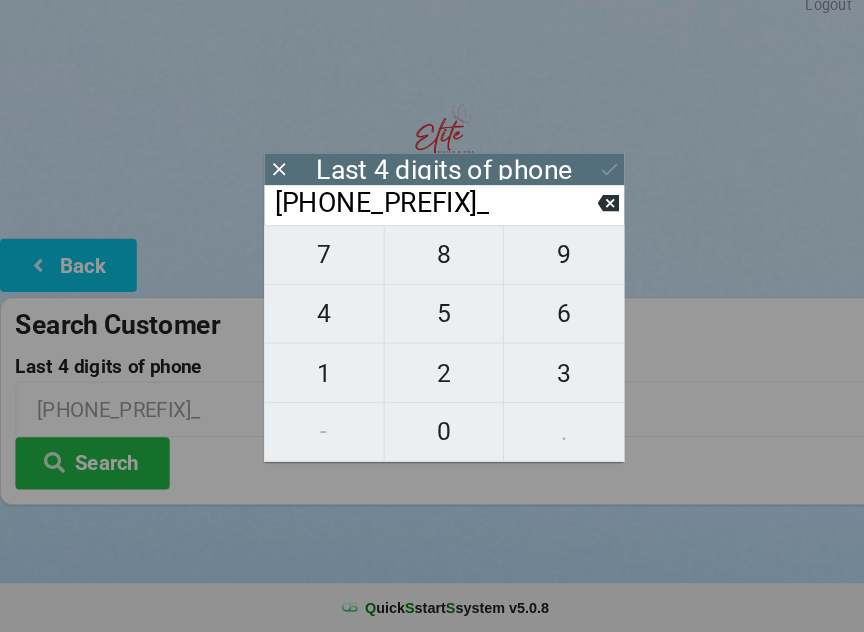 click on "1" at bounding box center [315, 380] 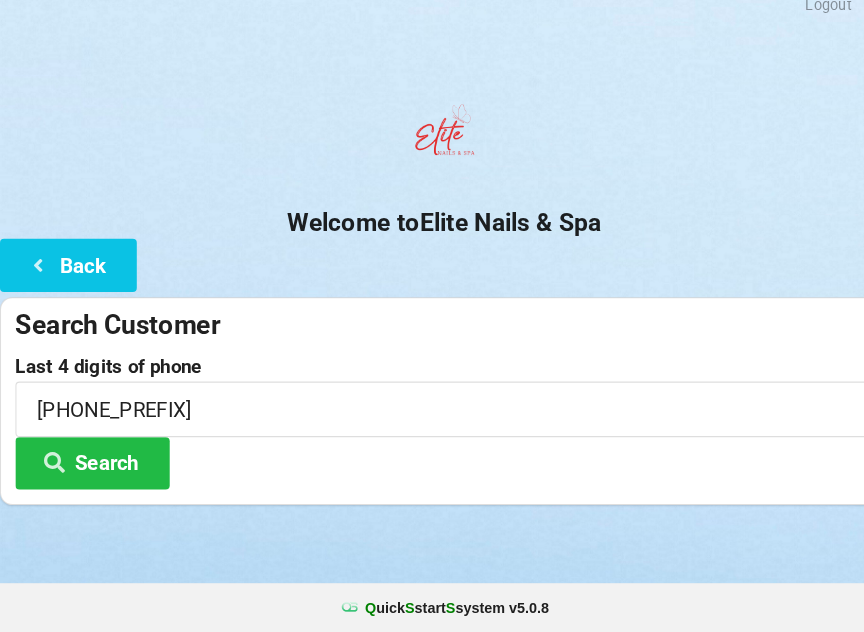 click at bounding box center (432, 533) 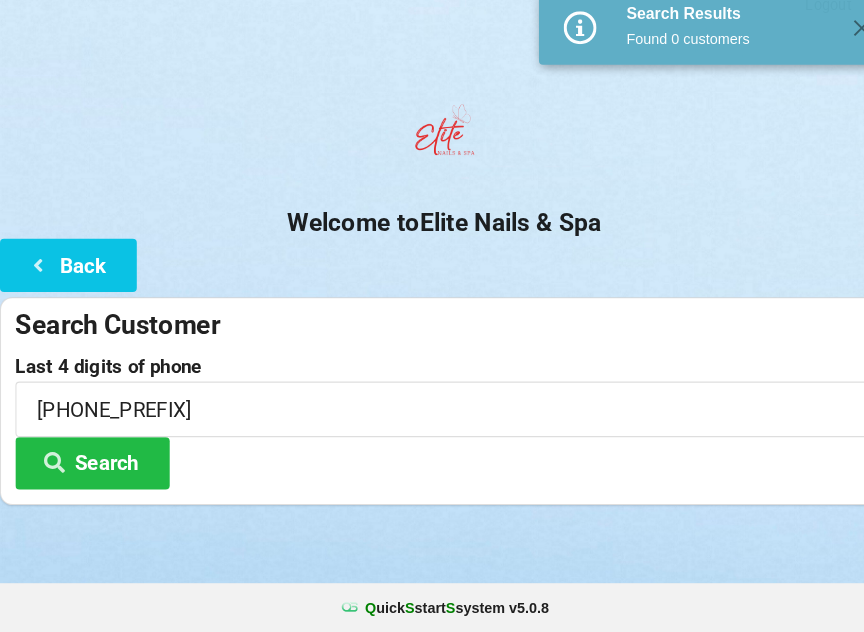 click at bounding box center [38, 273] 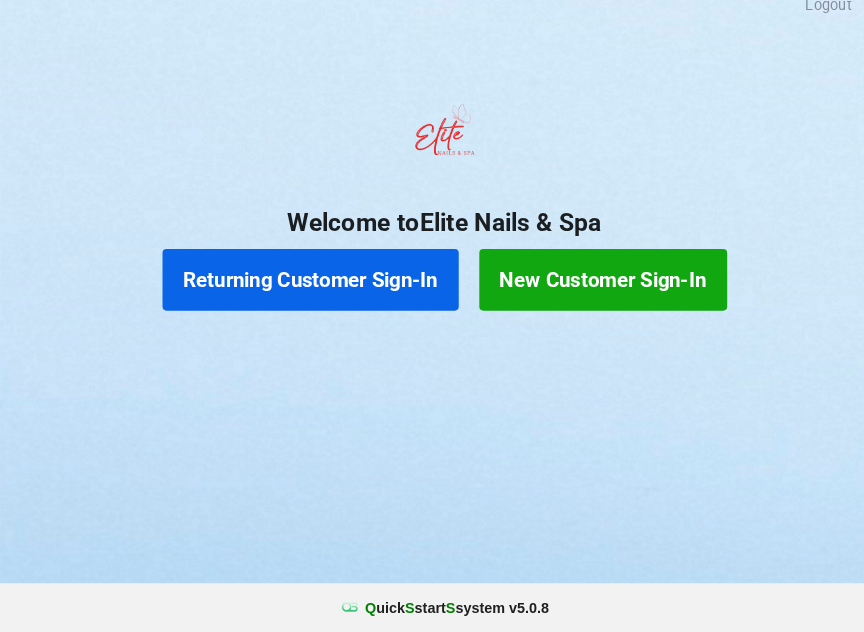click on "New Customer Sign-In" at bounding box center (586, 289) 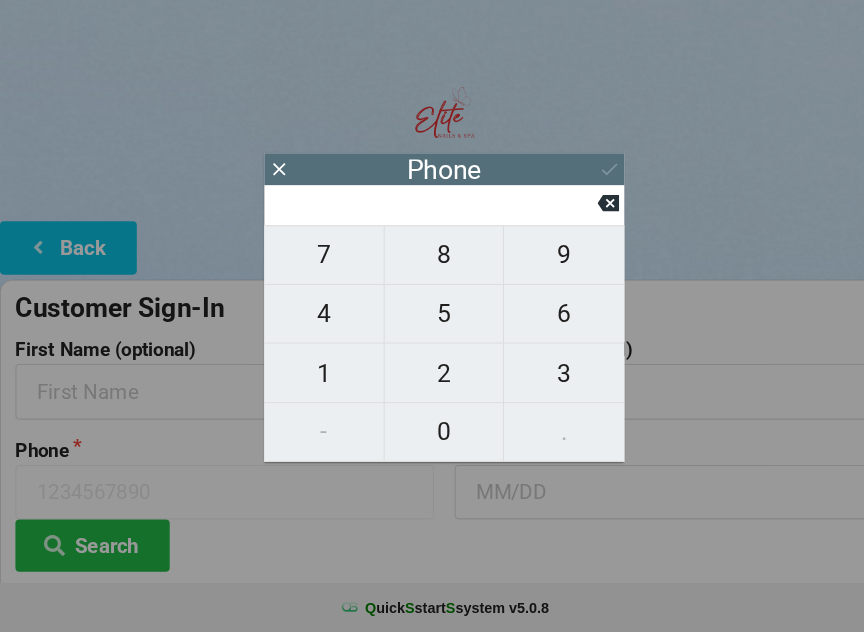 click on "5" at bounding box center (432, 322) 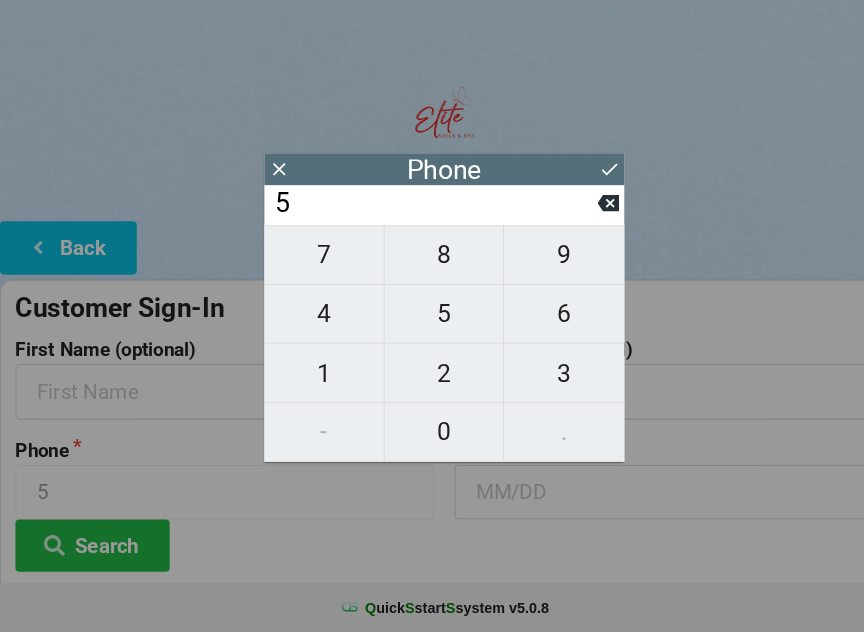 click on "6" at bounding box center [548, 322] 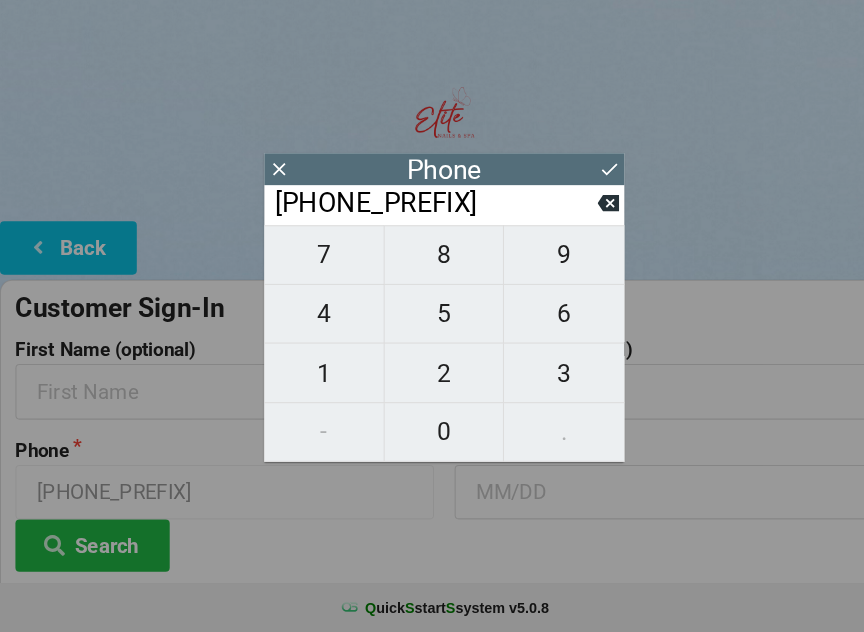 click on "1" at bounding box center [315, 380] 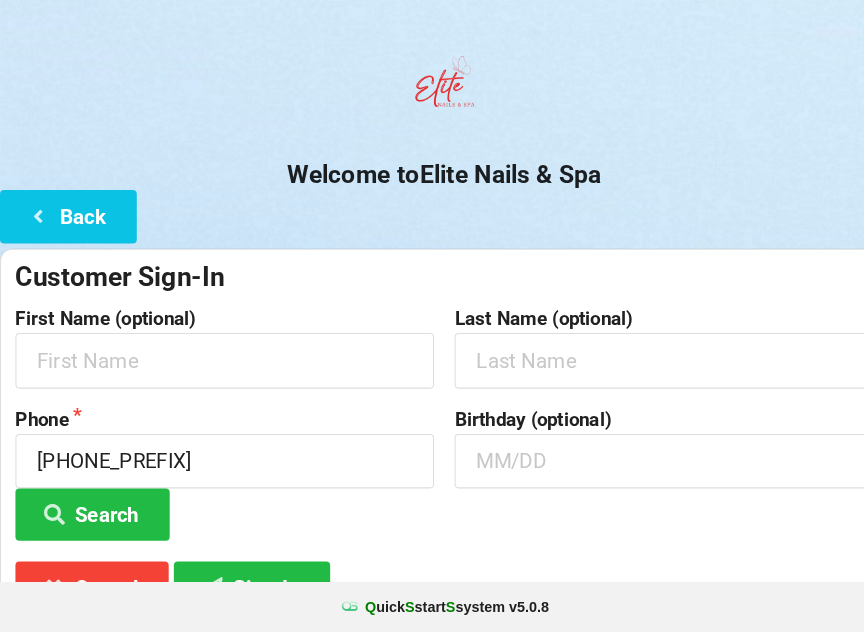 scroll, scrollTop: 51, scrollLeft: 0, axis: vertical 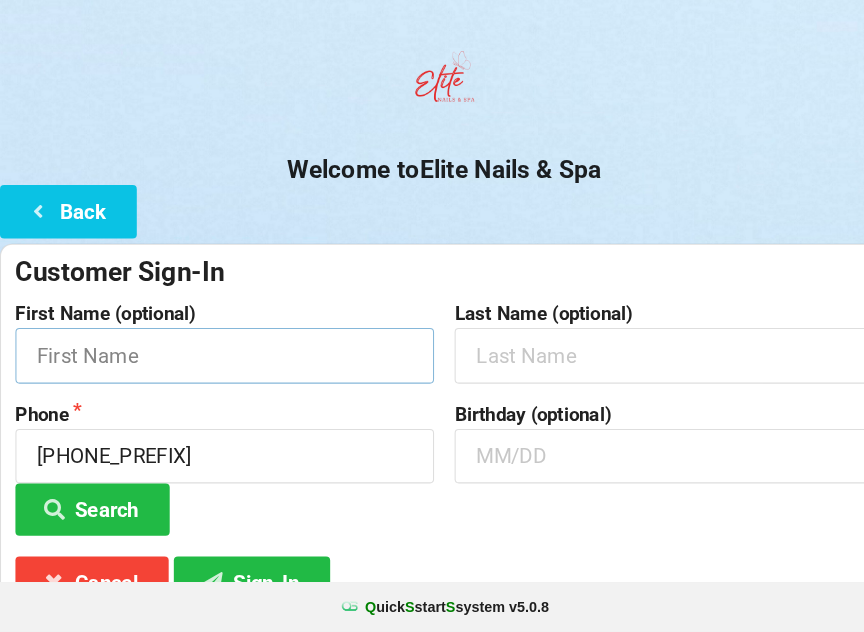 click at bounding box center [218, 363] 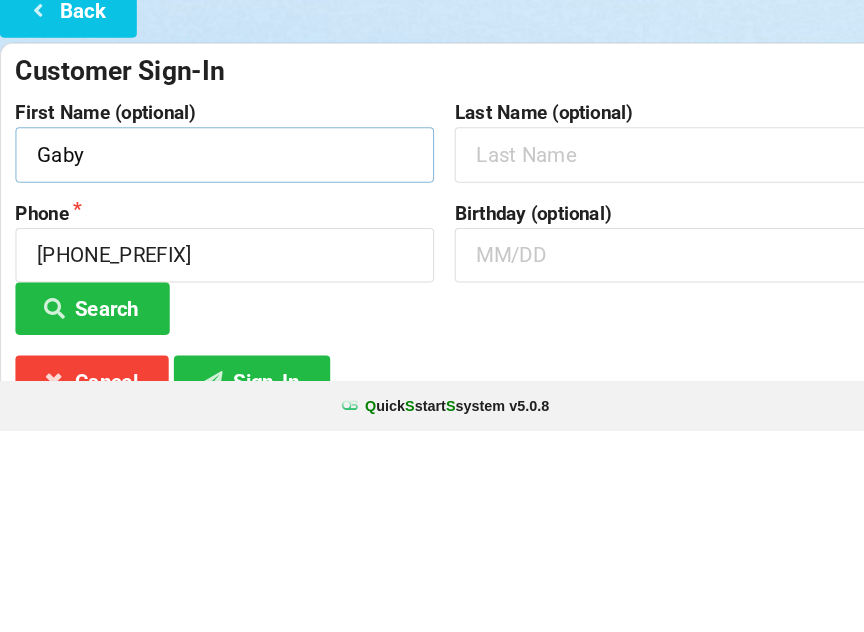 type on "Gaby" 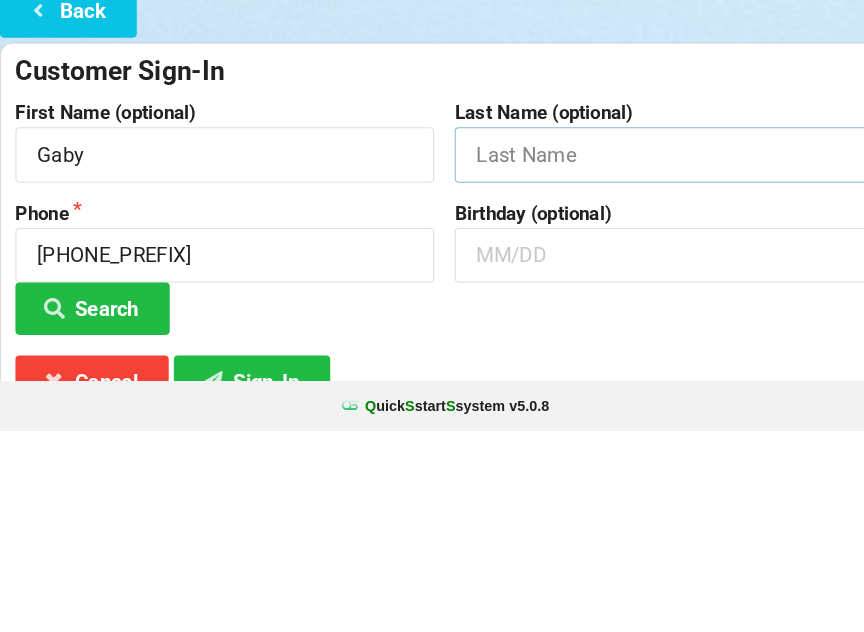 click at bounding box center [645, 363] 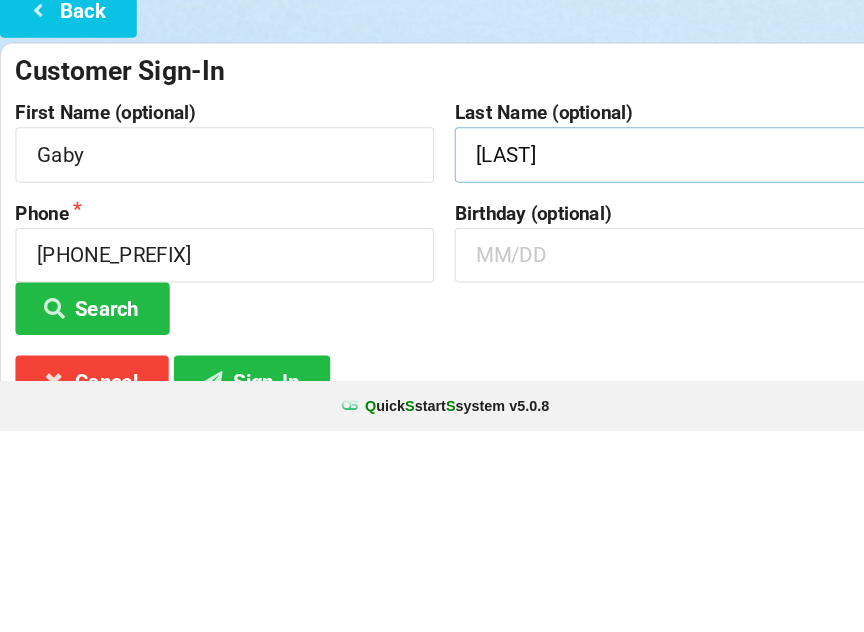 type on "[LAST]" 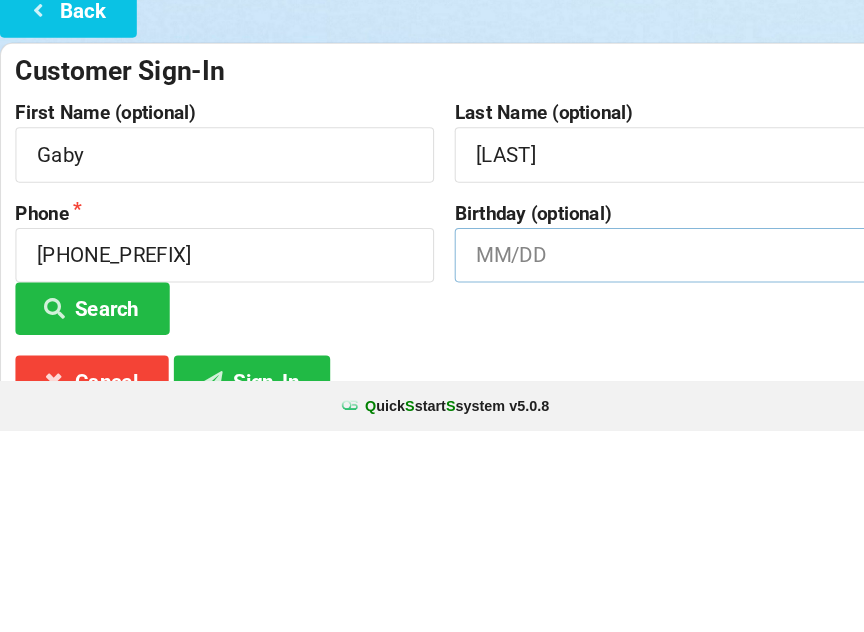click at bounding box center [645, 461] 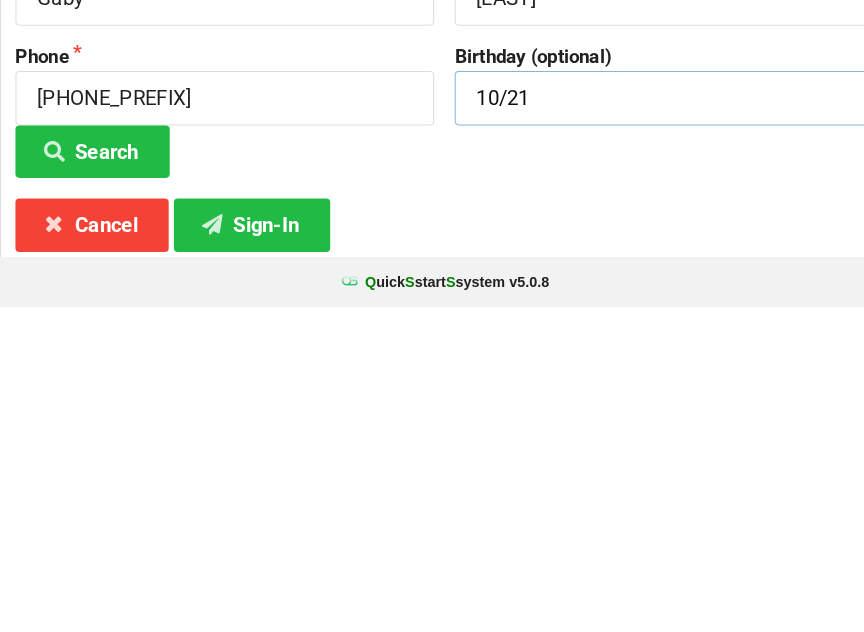 type on "10/21" 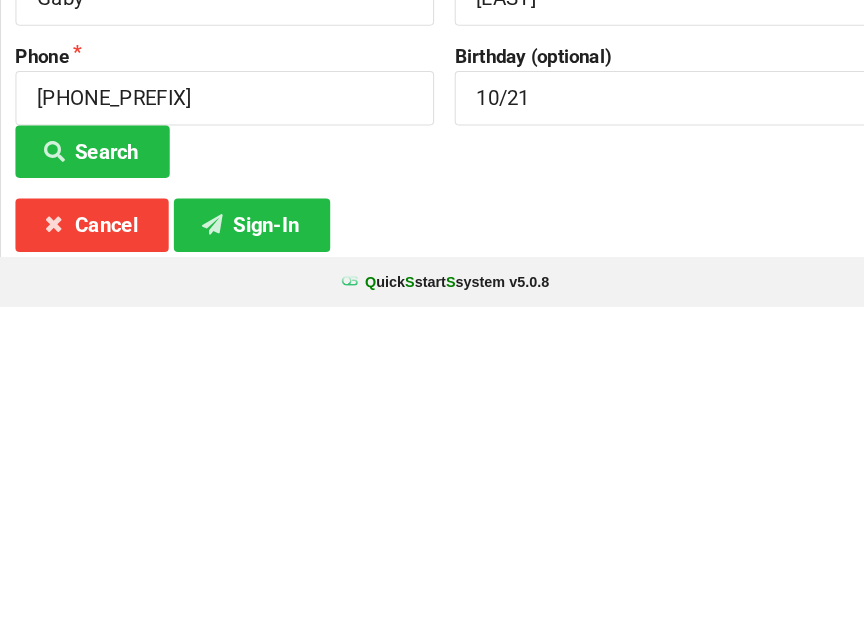 click on "Sign-In" at bounding box center [245, 552] 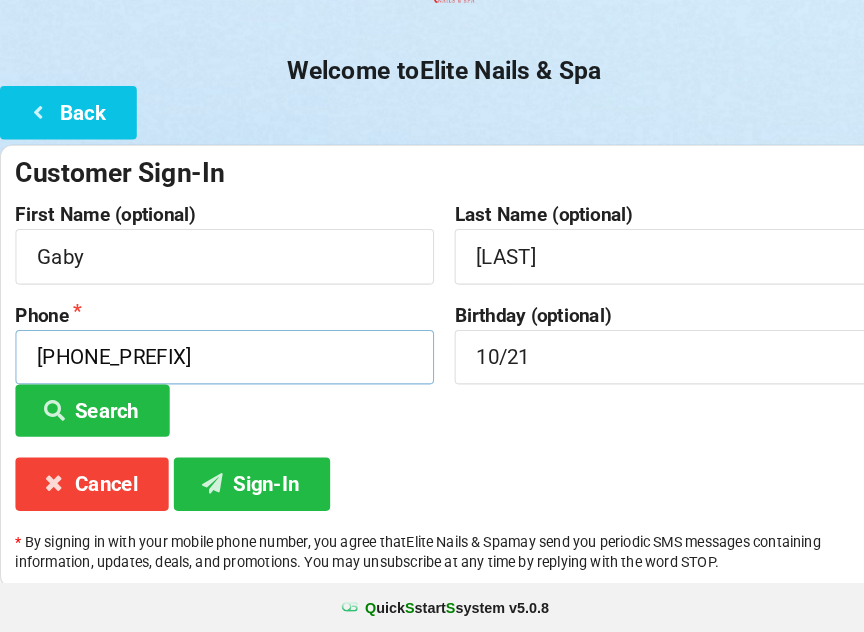click on "[PHONE_PREFIX]" at bounding box center (218, 364) 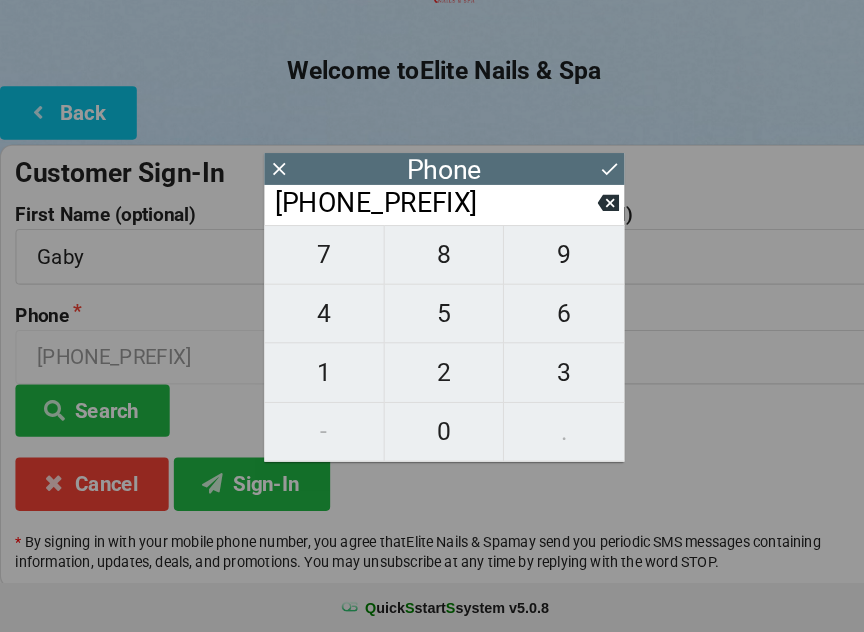 click 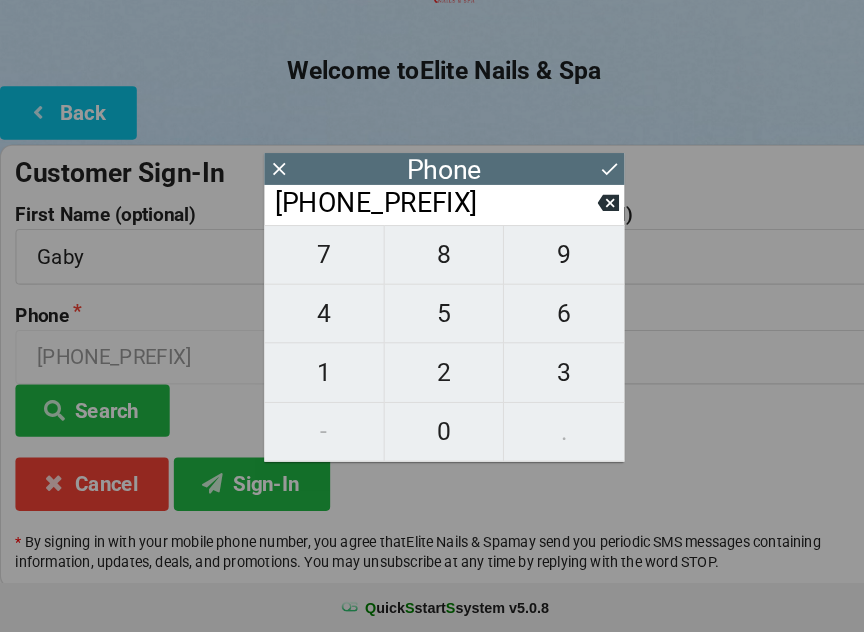 click at bounding box center (591, 214) 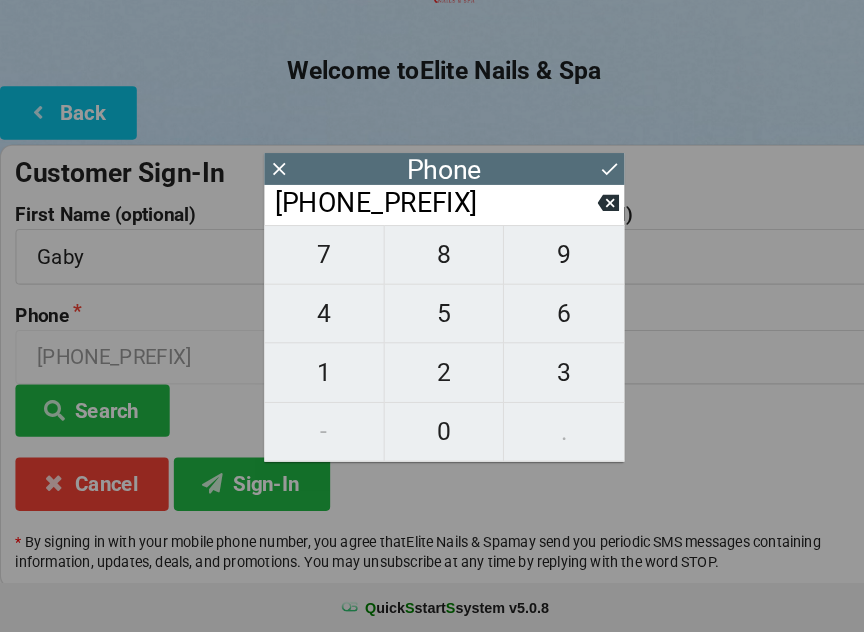 click on "[PHONE_PREFIX]" at bounding box center (423, 215) 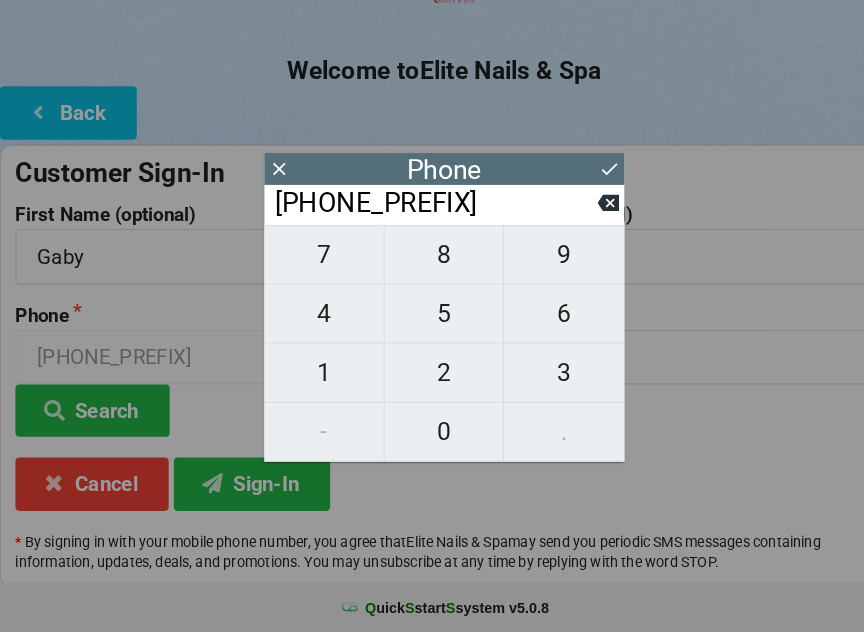 click on "[PHONE_PREFIX]" at bounding box center [423, 215] 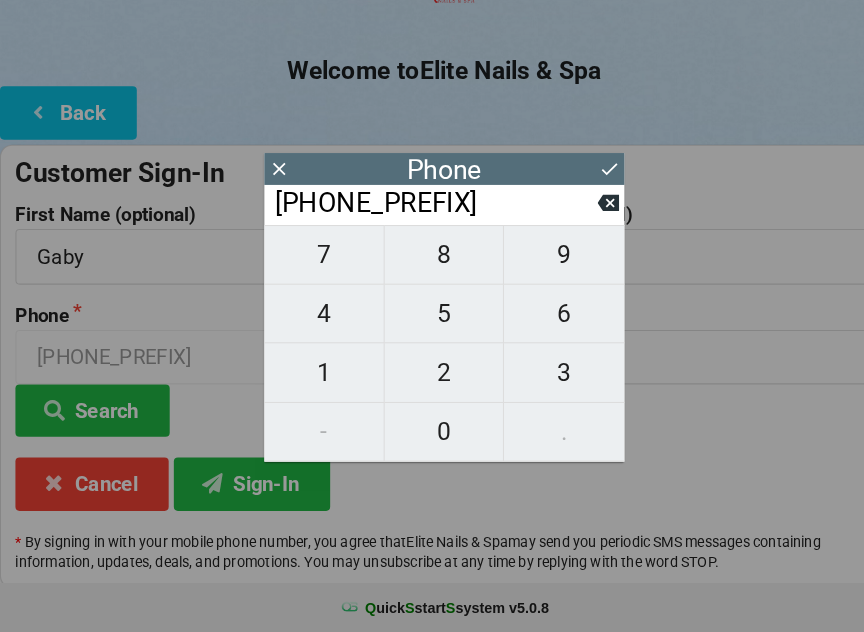 click 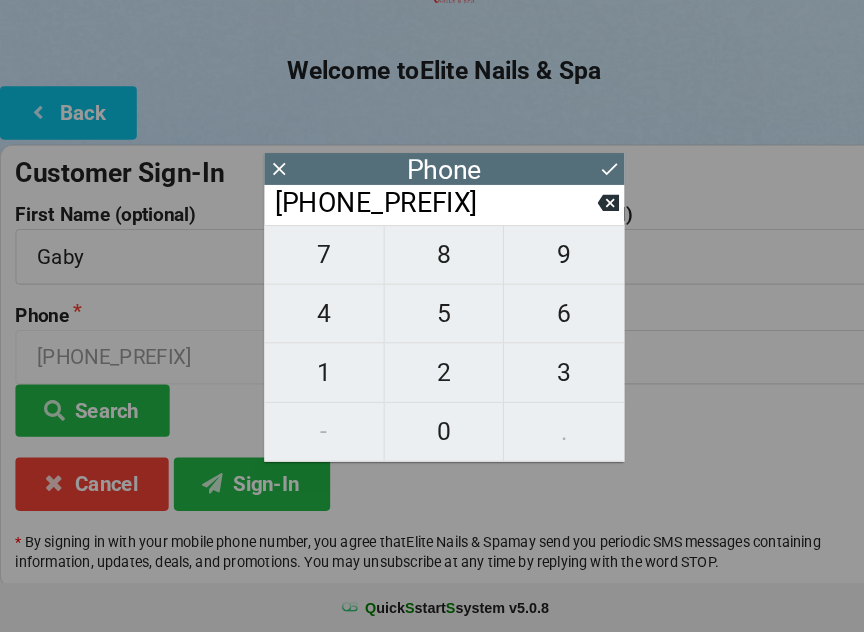 click 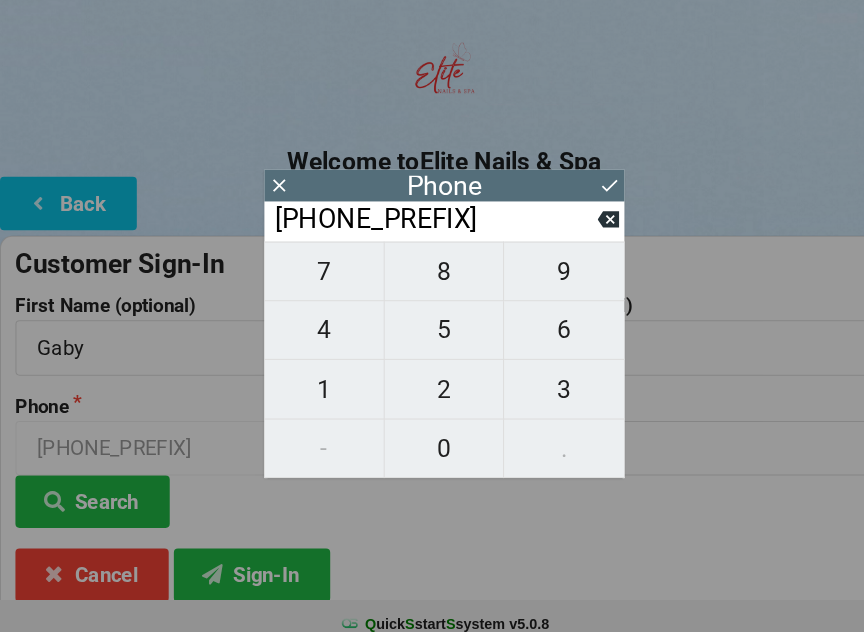 scroll, scrollTop: 75, scrollLeft: 0, axis: vertical 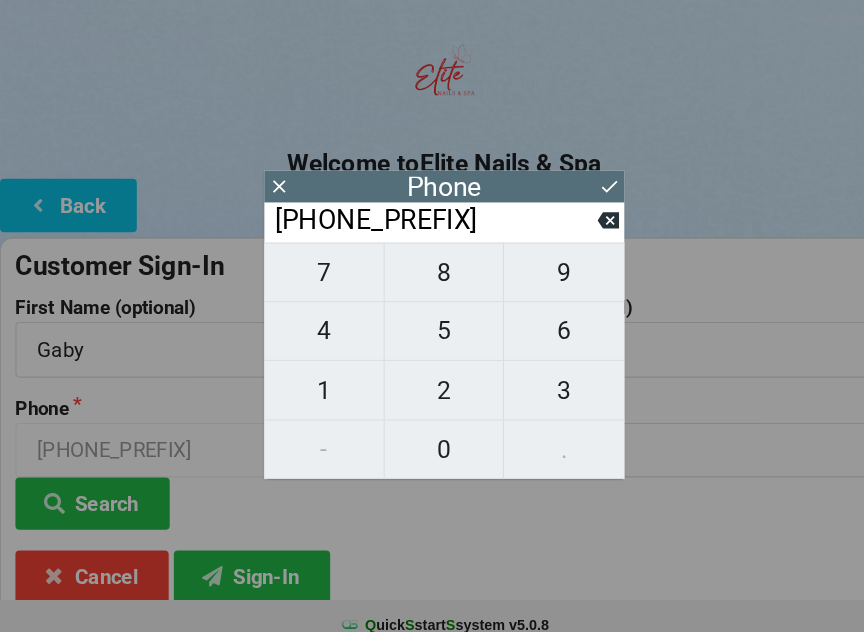 click on "4" at bounding box center [315, 322] 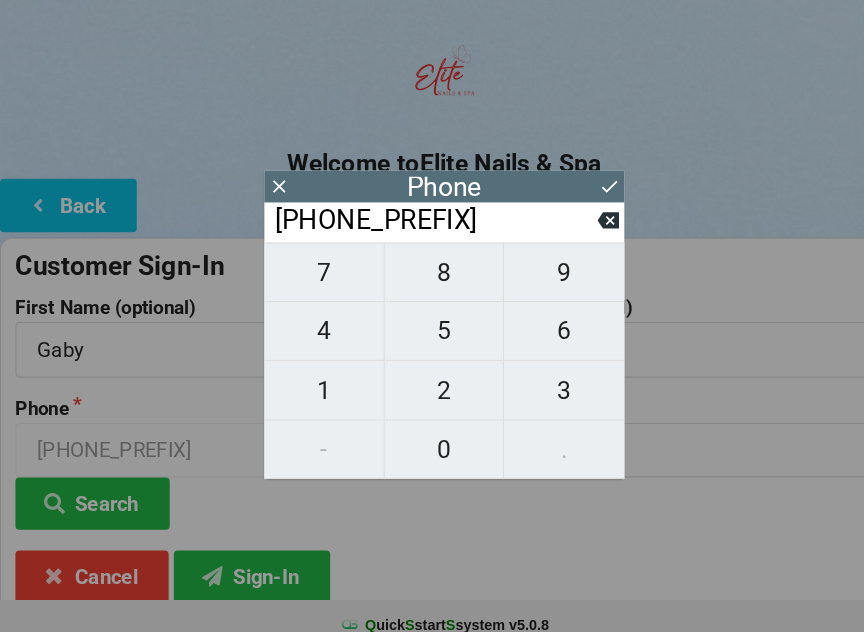 type on "[PHONE_PREFIX]" 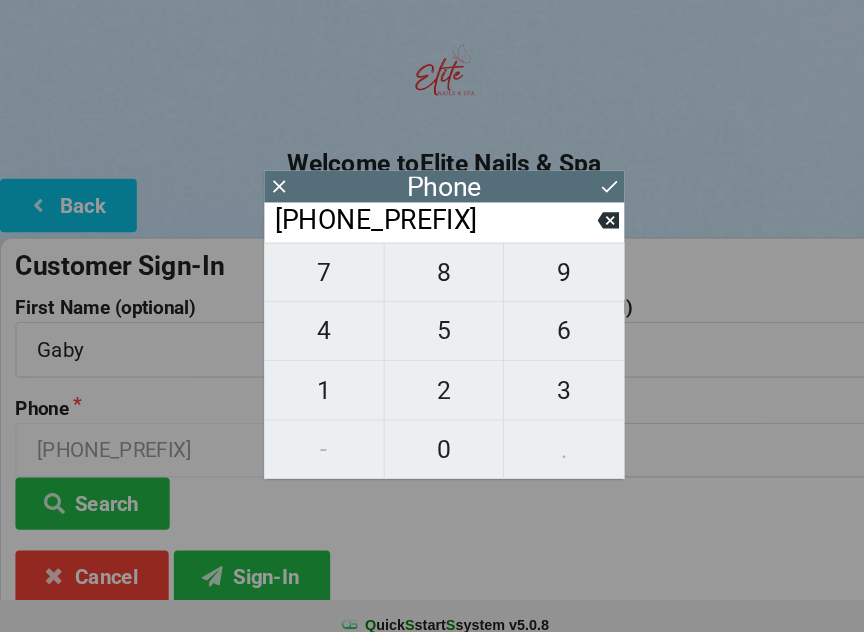 type on "[PHONE_PREFIX]" 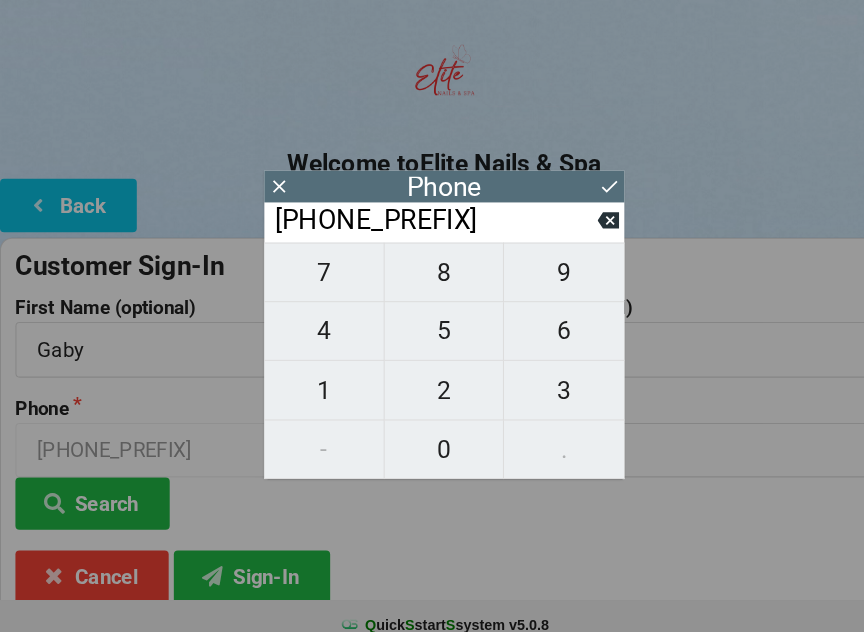 click 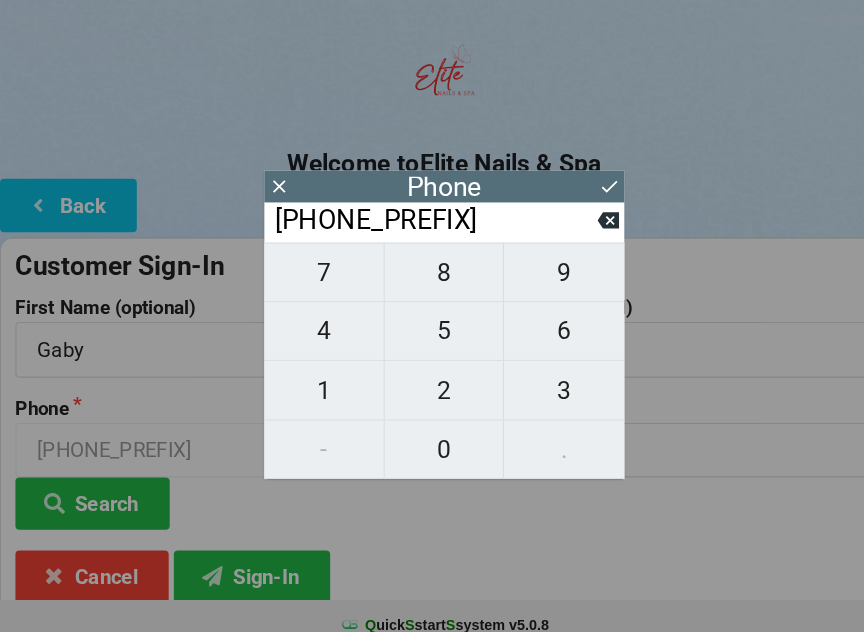 click 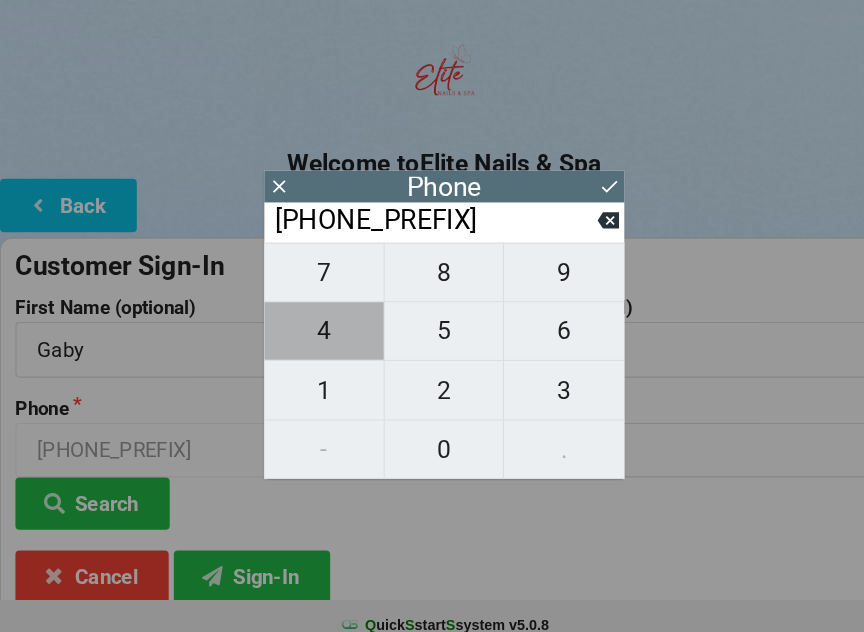 click on "4" at bounding box center [315, 322] 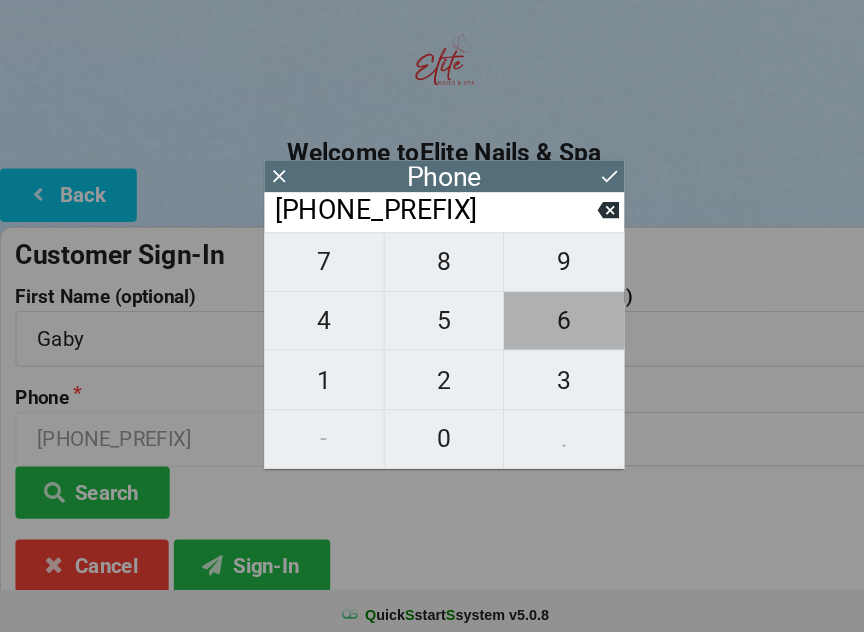 click on "6" at bounding box center [548, 322] 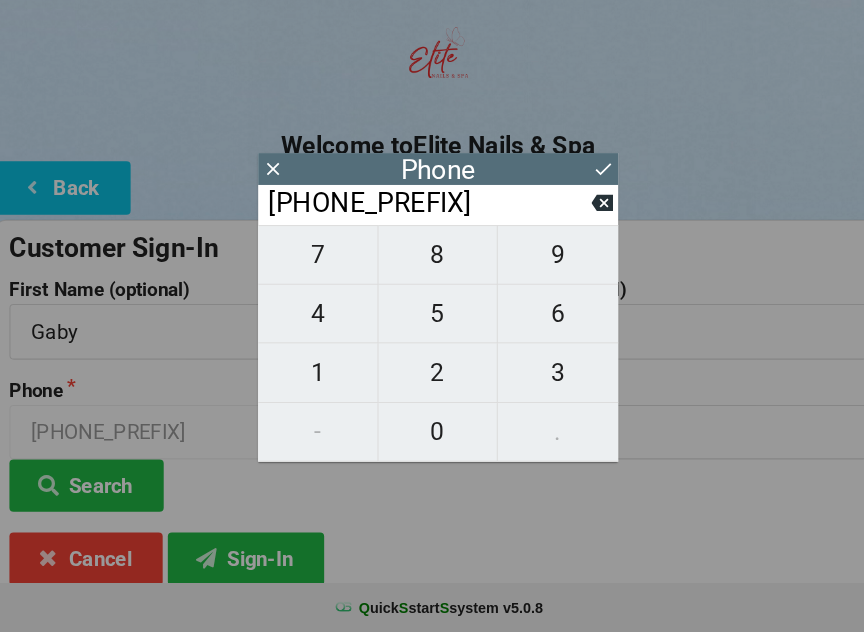 click on "8" at bounding box center (432, 265) 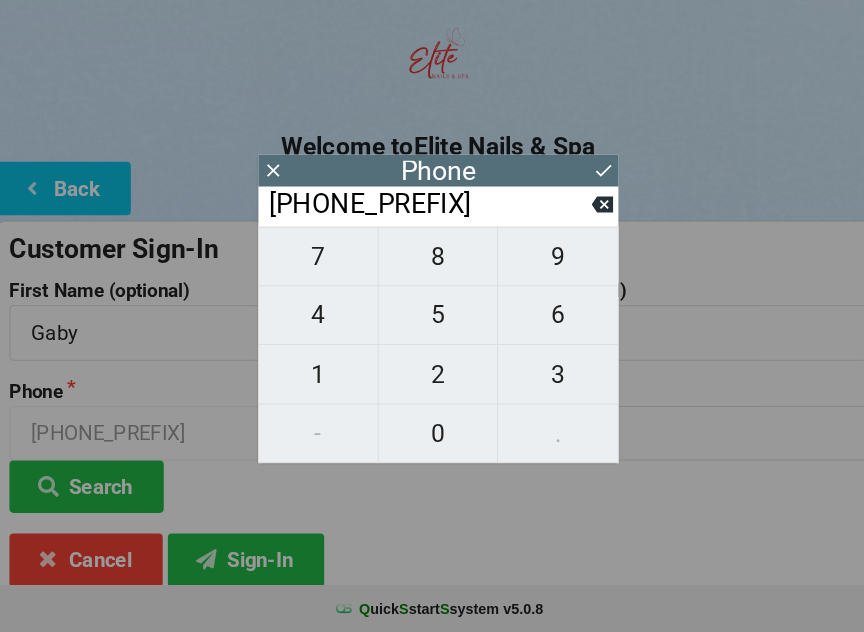 scroll, scrollTop: 83, scrollLeft: 0, axis: vertical 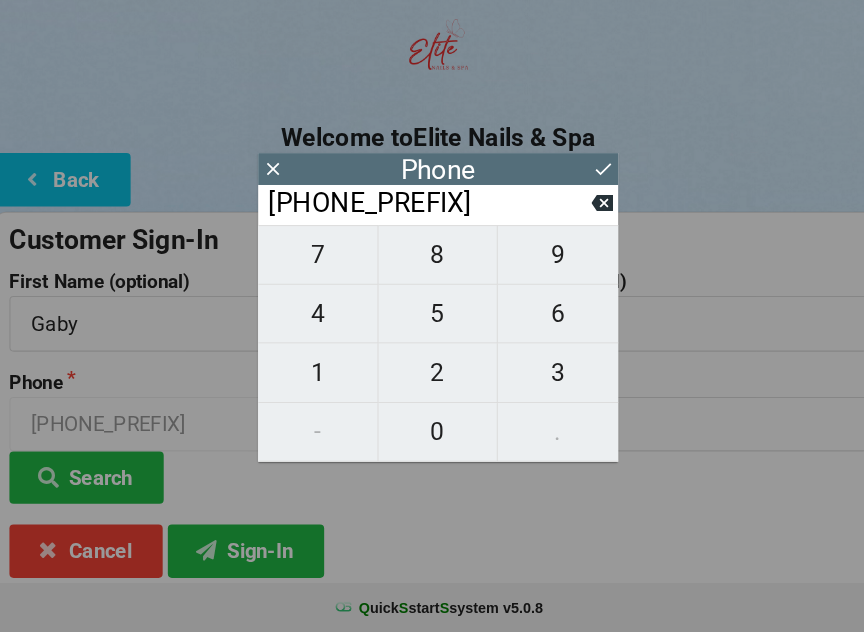 click on "7" at bounding box center [315, 265] 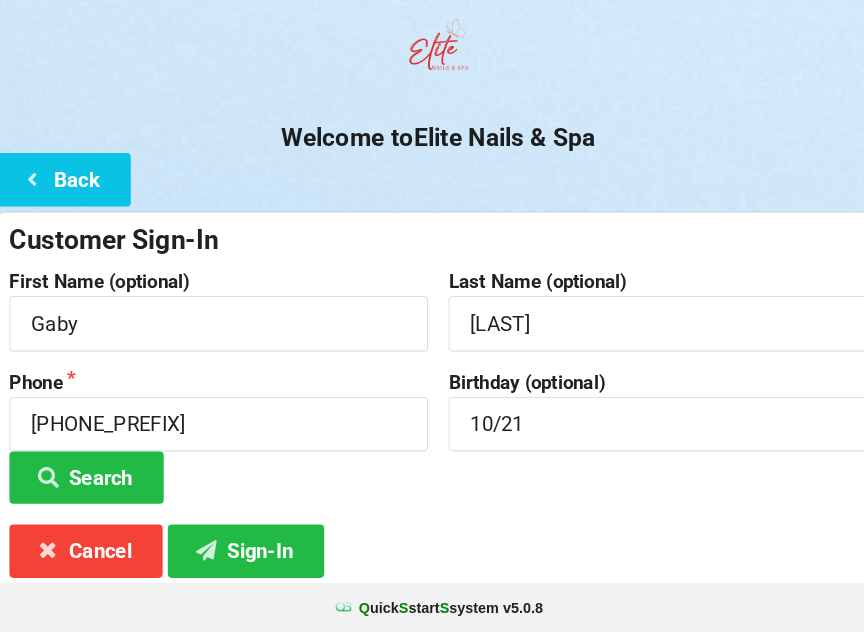 click on "Customer Sign-In First Name (optional) Gaby Last Name (optional) [LAST] Phone [PHONE] Search Birthday (optional) 10/21 Cancel Sign-In *   By signing in with your mobile phone number, you agree that  Elite Nails & Spa  may send you periodic SMS messages containing information, updates, deals, and promotions. You may unsubscribe at any time by replying with the word STOP." at bounding box center (432, 438) 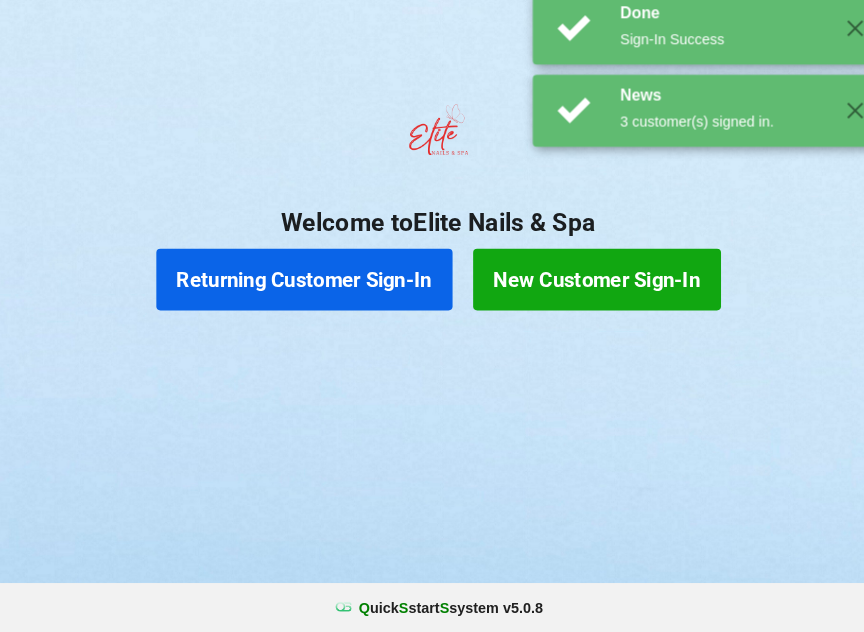 scroll, scrollTop: 0, scrollLeft: 0, axis: both 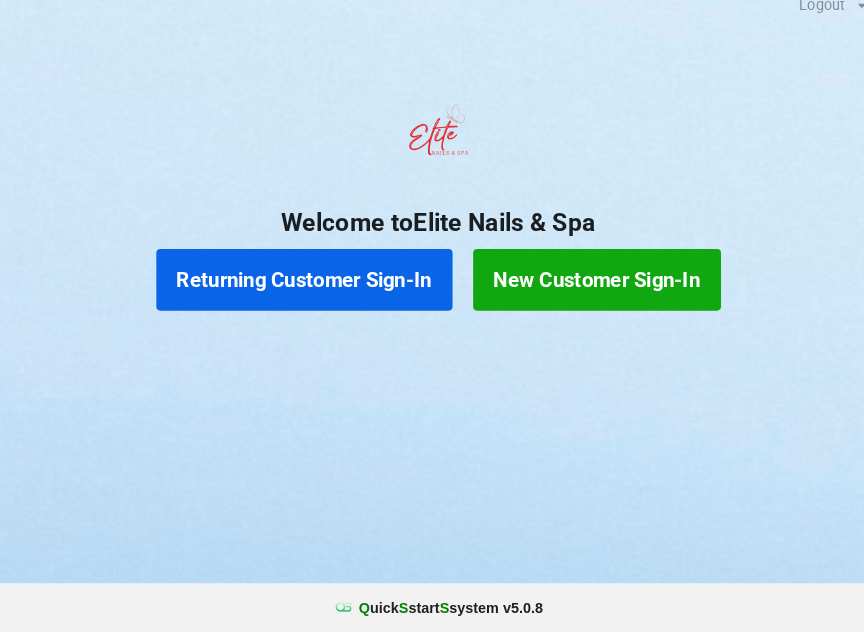 click on "Returning Customer Sign-In" at bounding box center [302, 289] 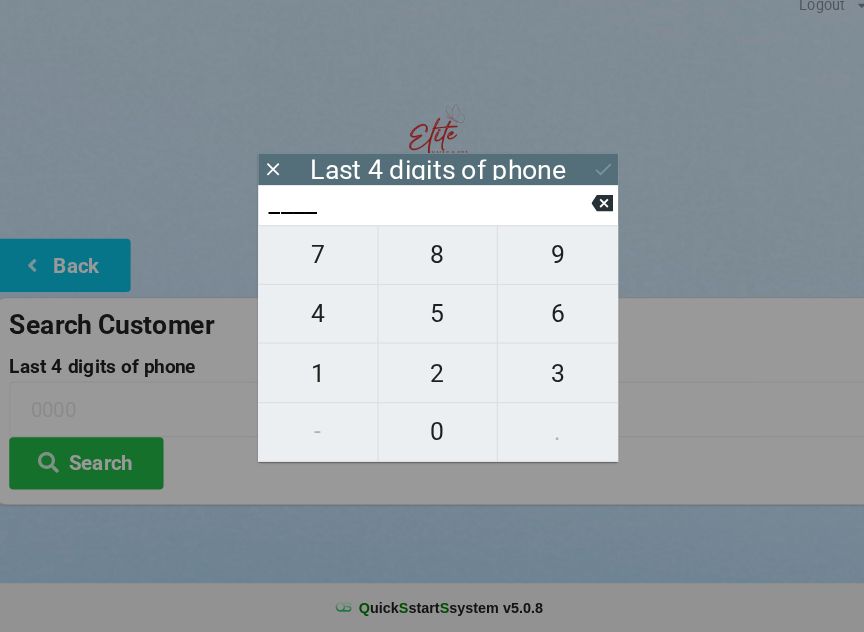 click on "2" at bounding box center [432, 380] 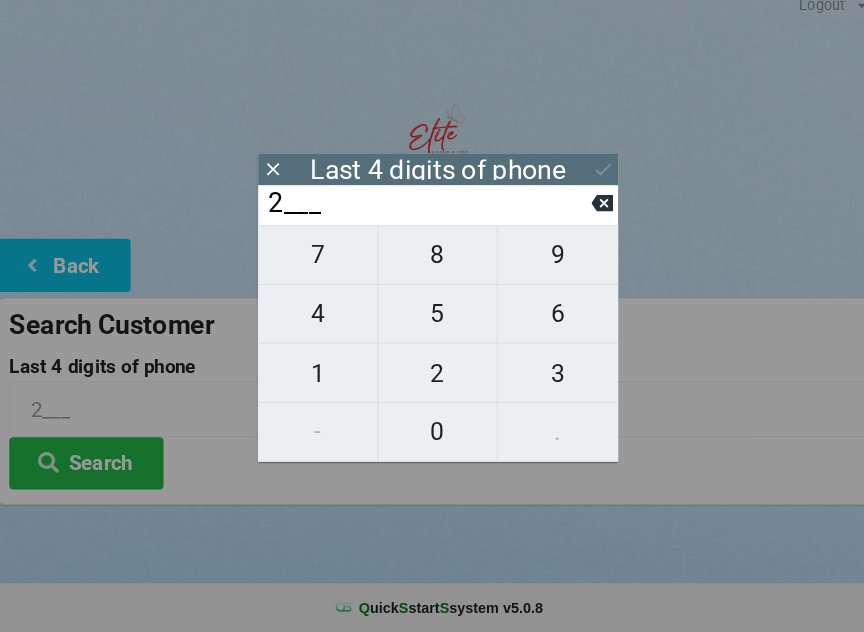 click on "2" at bounding box center (432, 380) 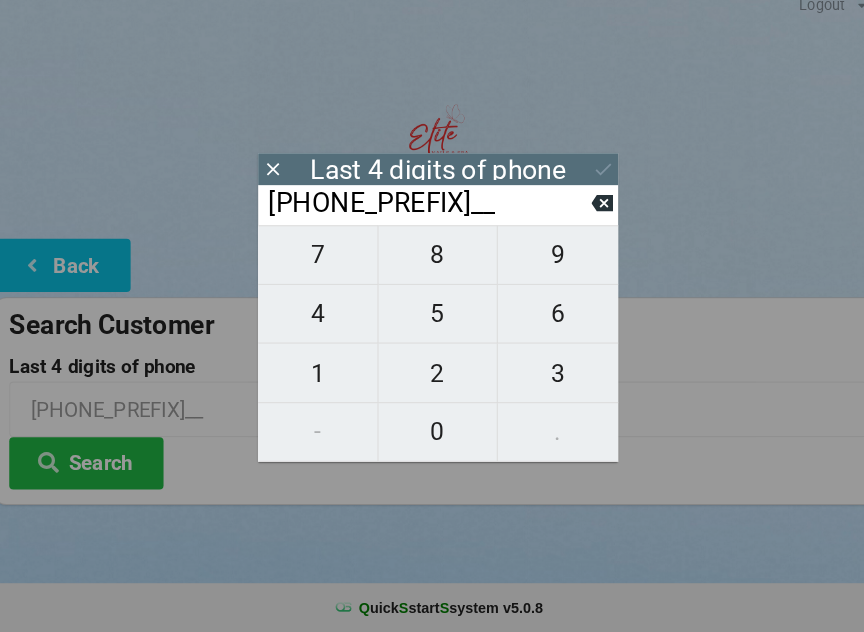click on "8" at bounding box center [432, 265] 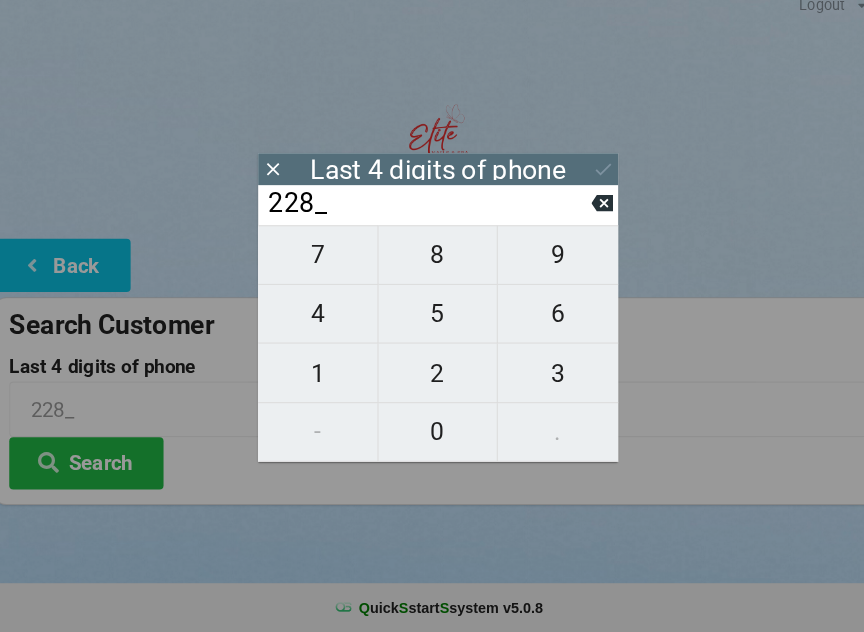 click on "2" at bounding box center (432, 380) 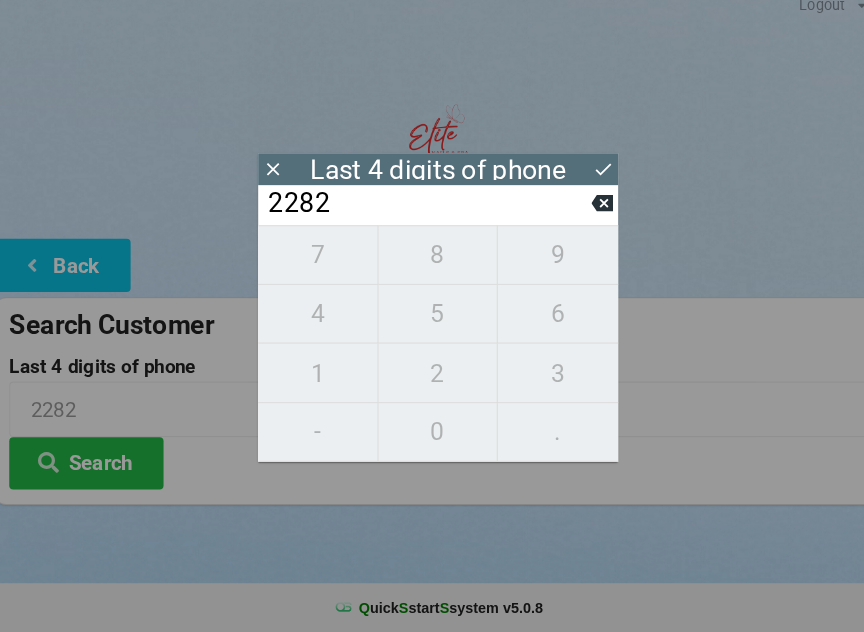 click on "[PHONE] [PHONE] [PHONE] [PHONE] [PHONE] [PHONE] [PHONE] [PHONE] [PHONE] [PHONE]" at bounding box center [432, 351] 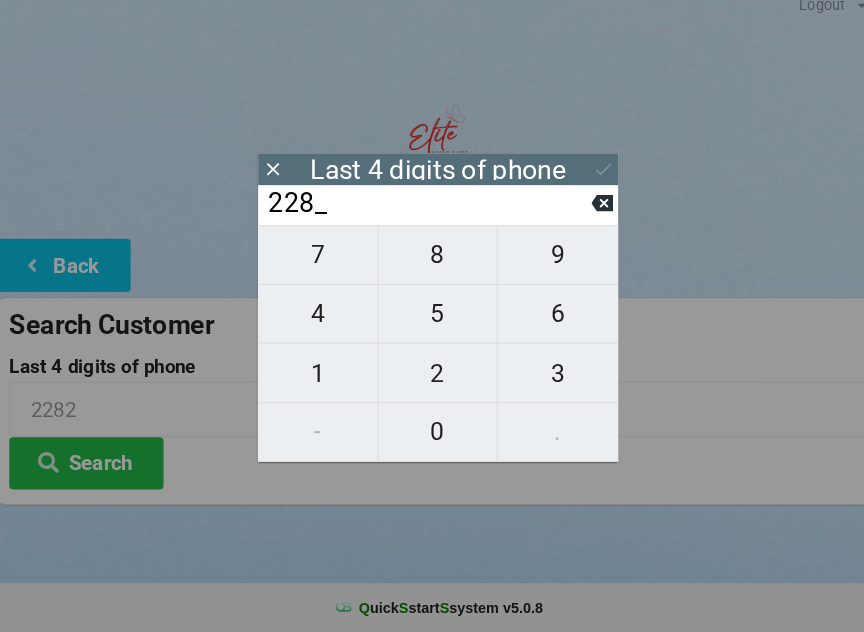 click on "228_" at bounding box center [423, 215] 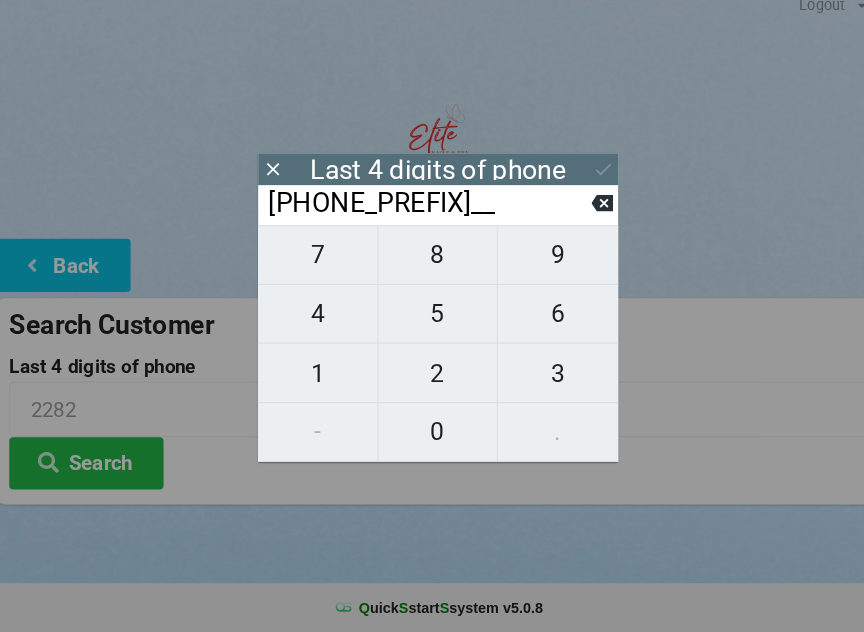 click 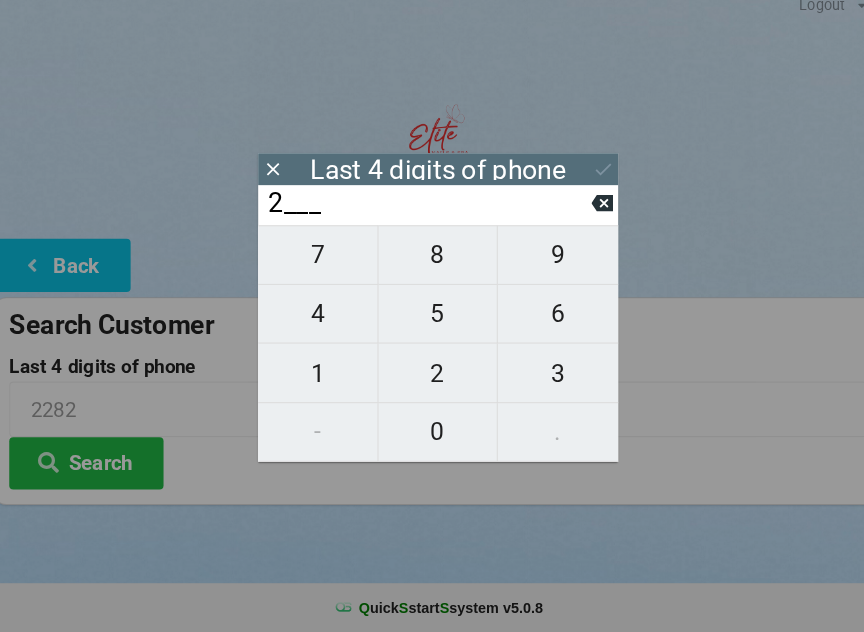 click 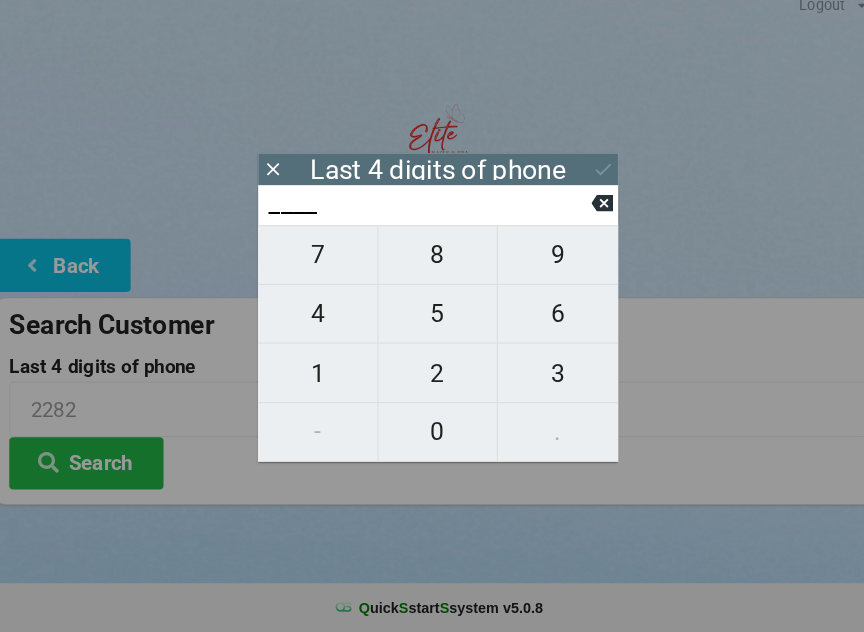 click on "5" at bounding box center (432, 322) 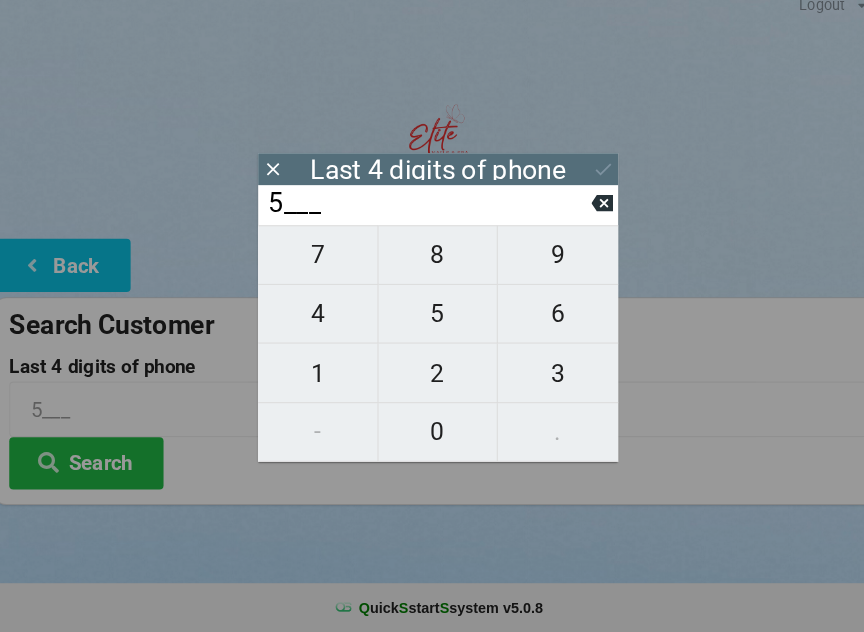 click on "0" at bounding box center [432, 437] 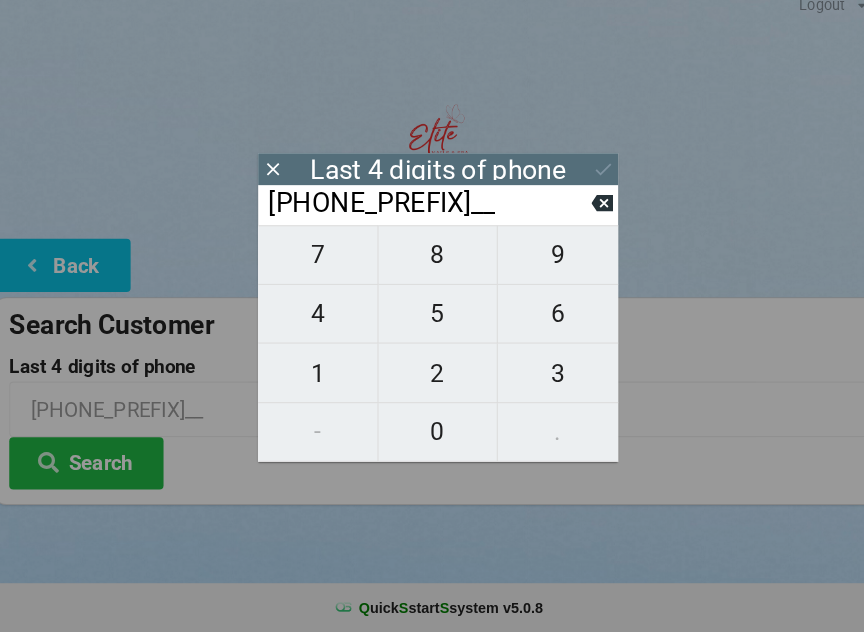 click on "8" at bounding box center [432, 265] 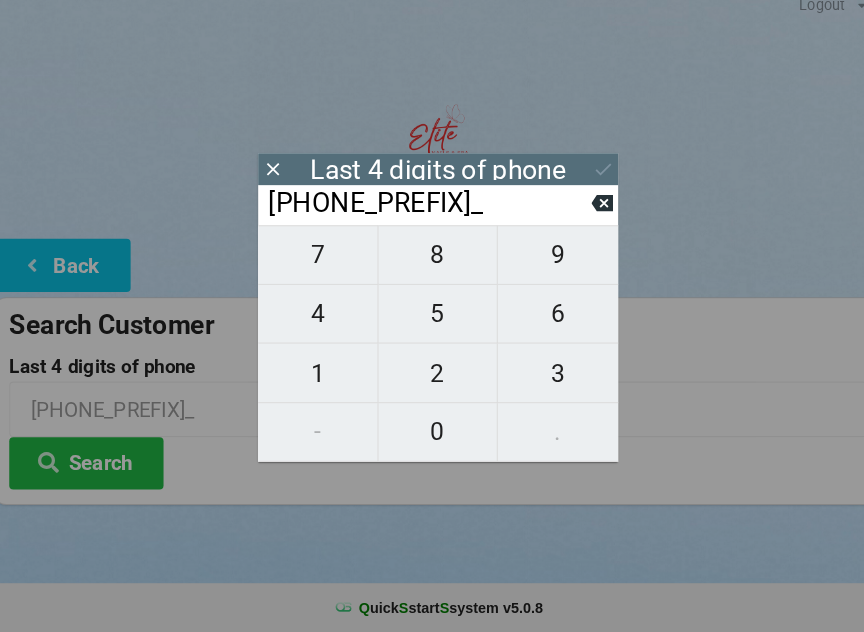 click on "2" at bounding box center [432, 380] 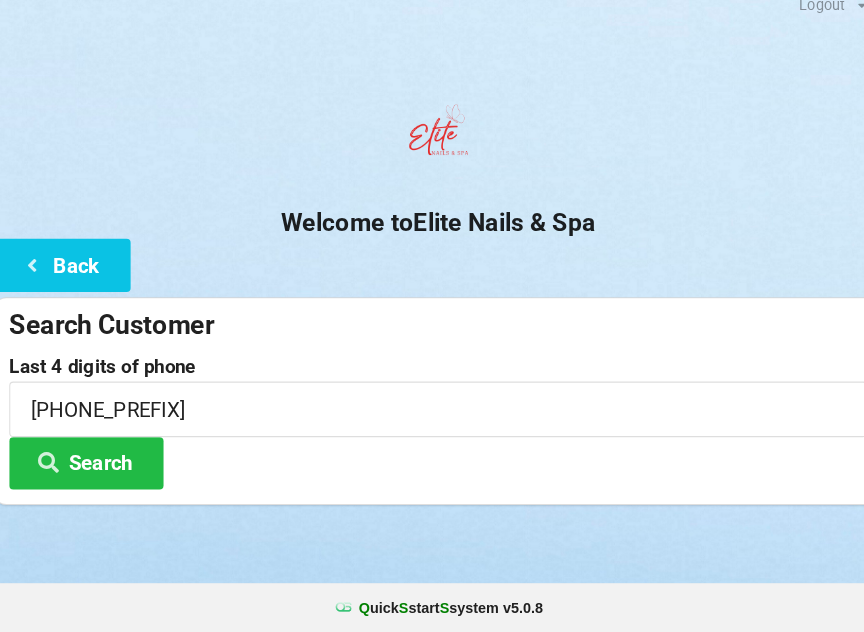 click at bounding box center [432, 151] 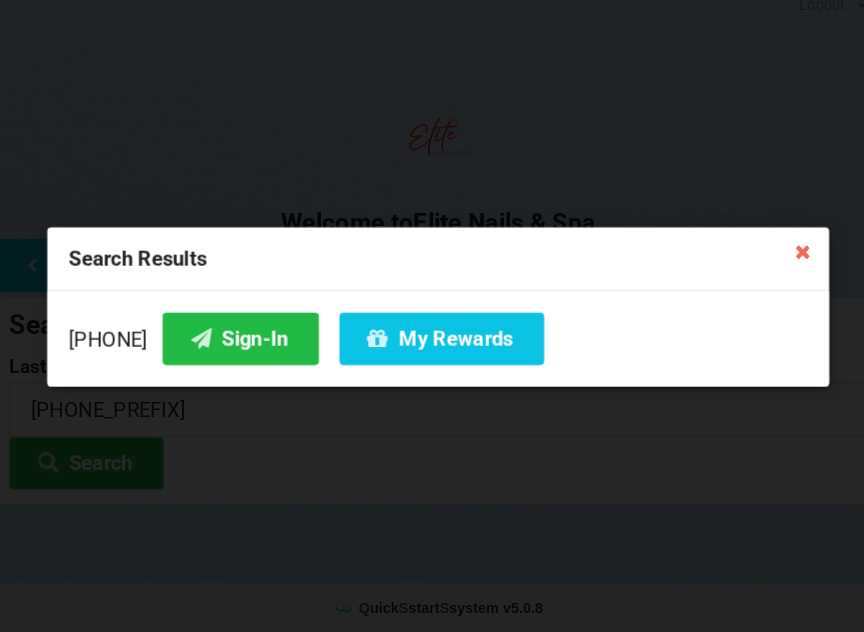 click on "Sign-In" at bounding box center (240, 346) 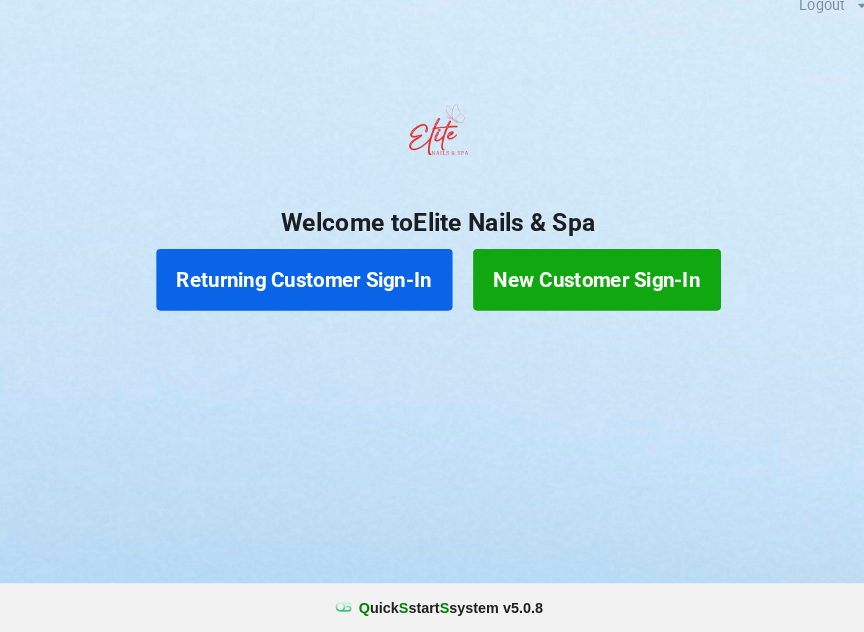 click on "New Customer Sign-In" at bounding box center (586, 289) 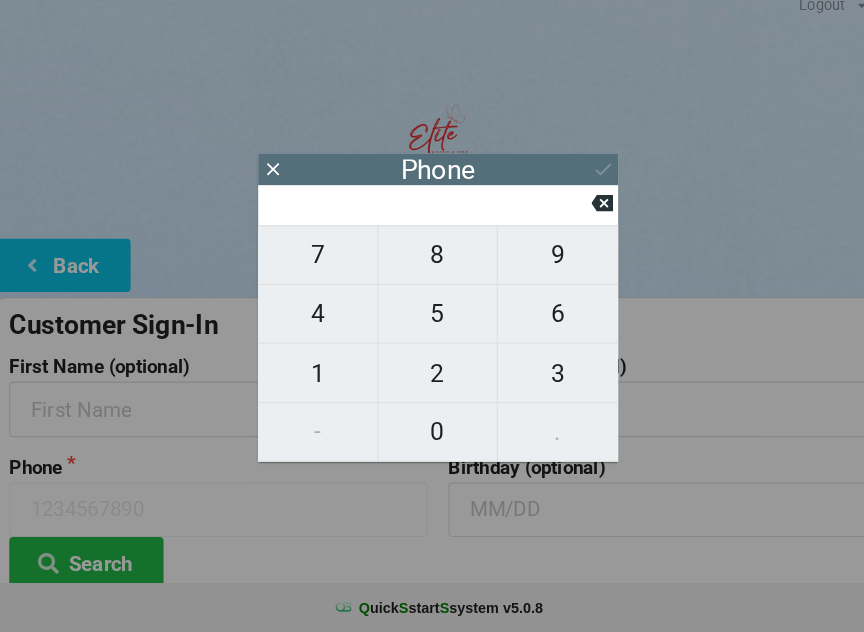 click on "5" at bounding box center [432, 322] 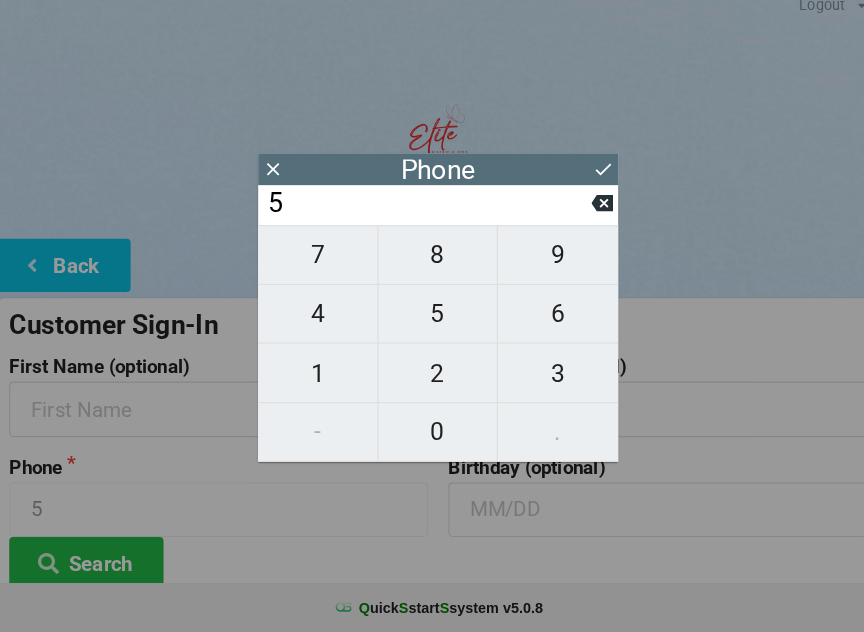 click on "1" at bounding box center [315, 380] 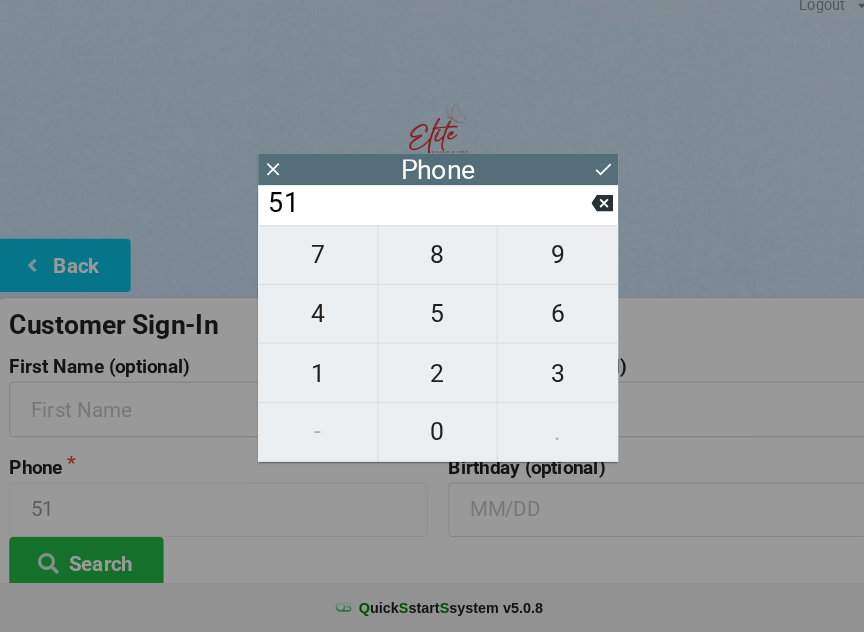 click on "3" at bounding box center (548, 380) 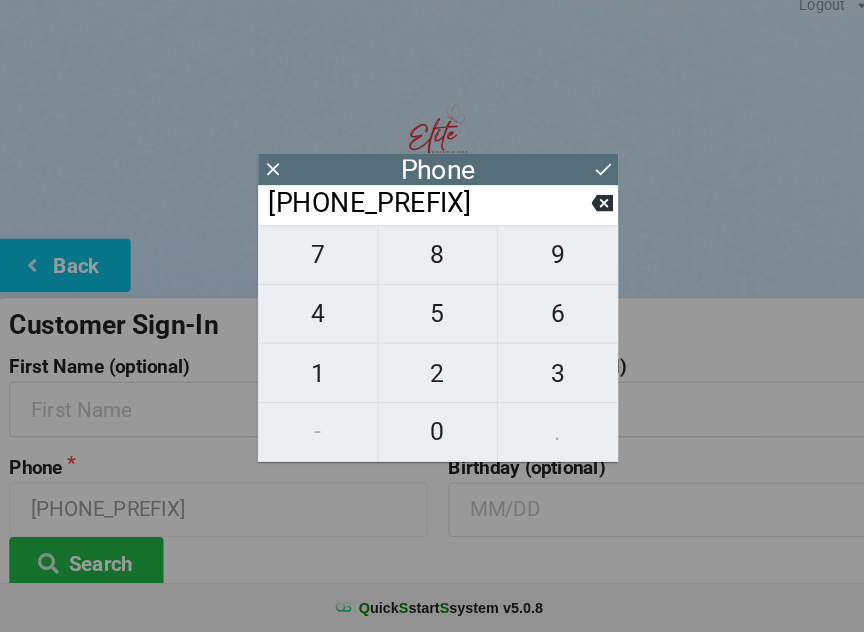 click on "5" at bounding box center [432, 322] 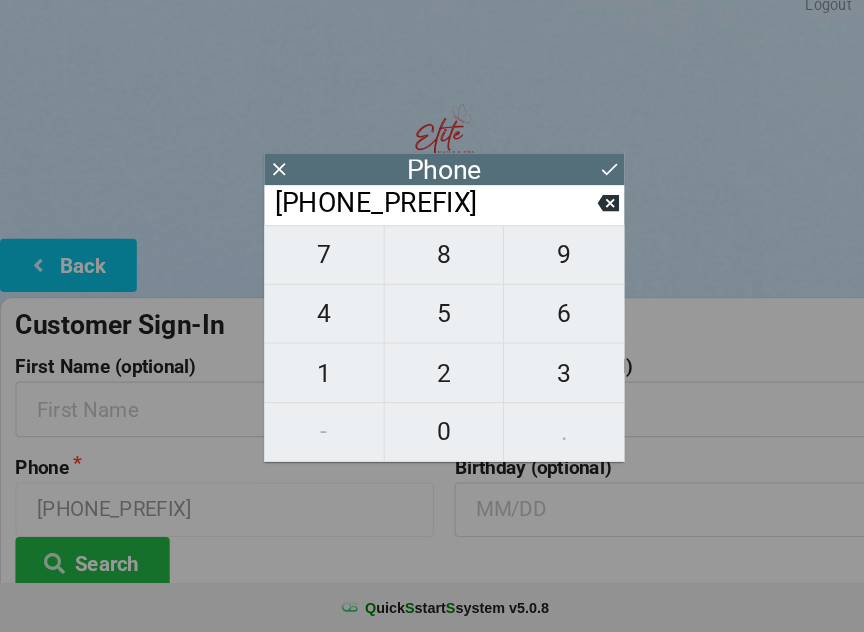 click on "4" at bounding box center (315, 322) 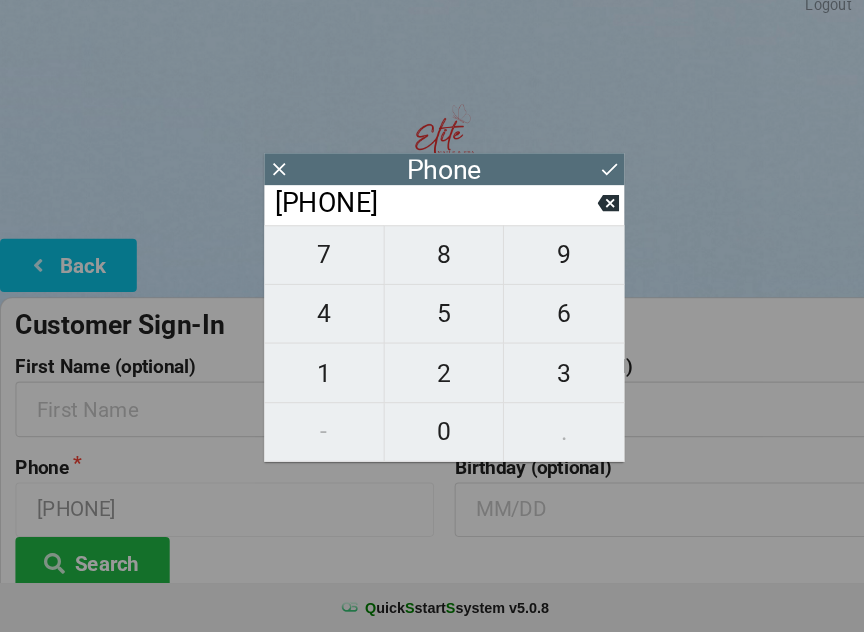 click 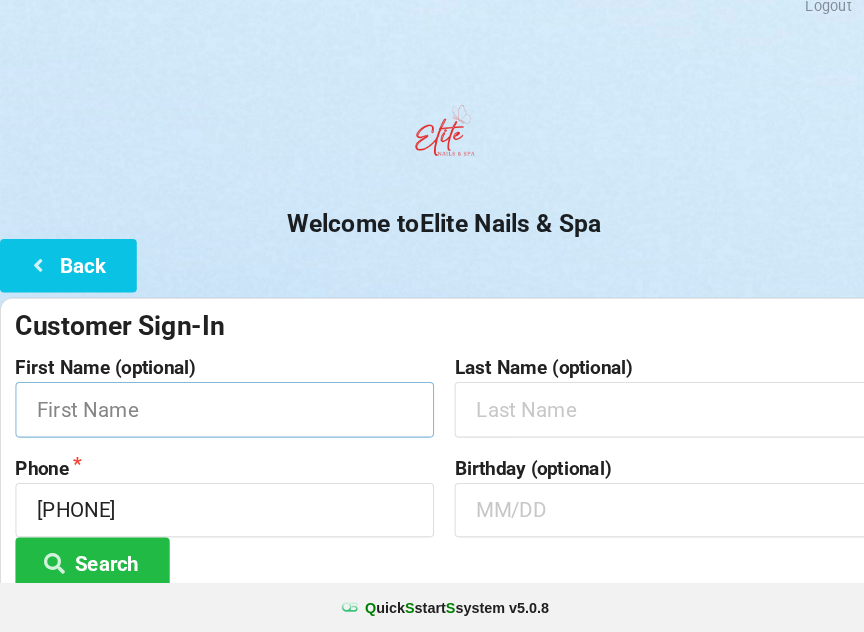 click at bounding box center [218, 414] 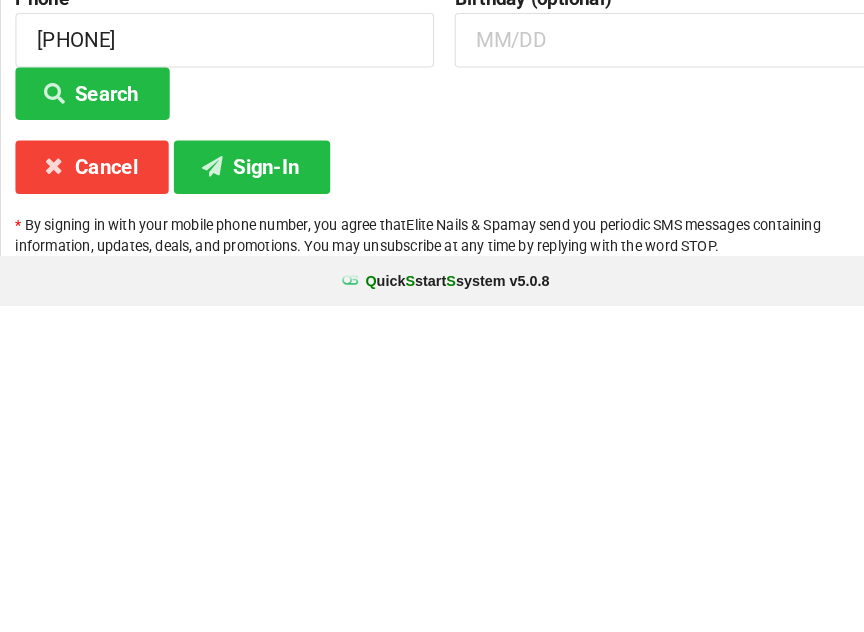 scroll, scrollTop: 149, scrollLeft: 0, axis: vertical 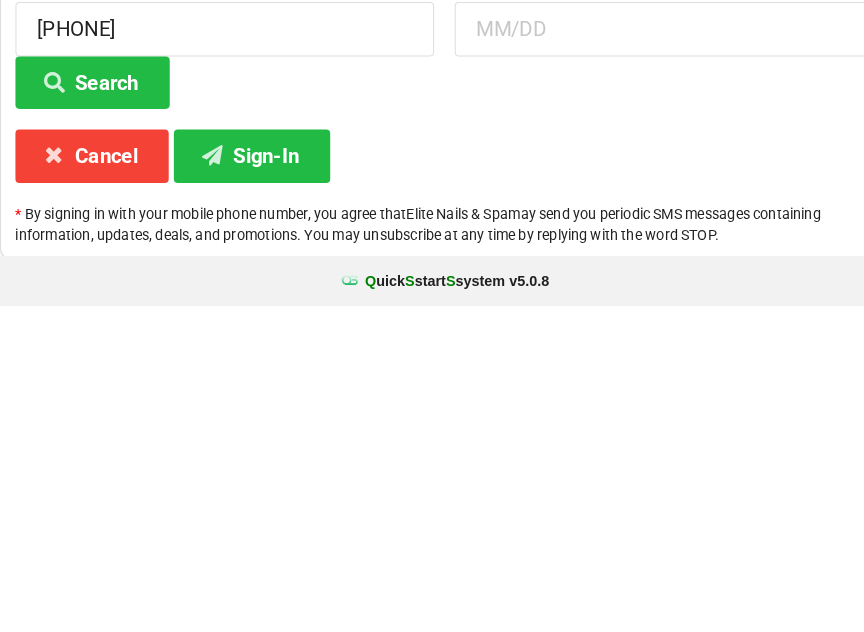 type on "[FIRST]" 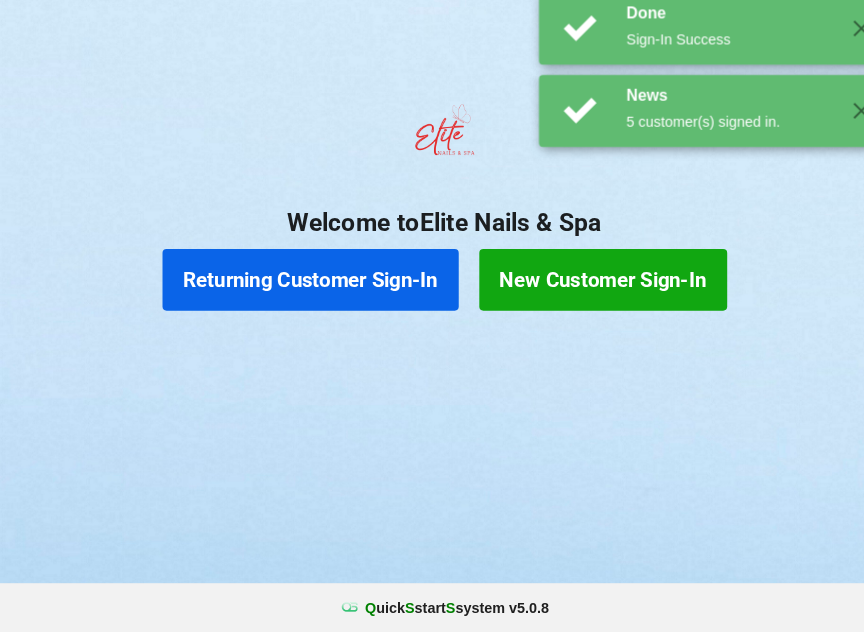 scroll, scrollTop: 0, scrollLeft: 0, axis: both 